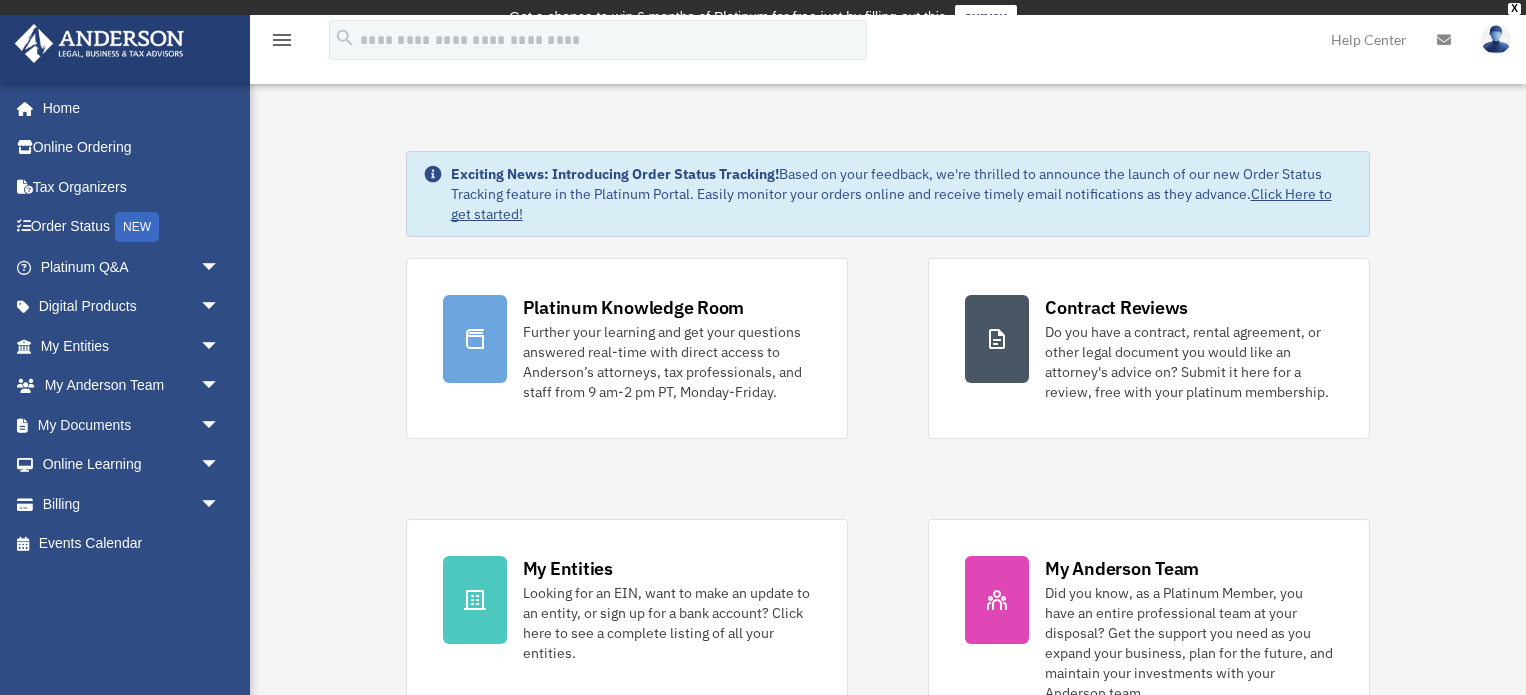scroll, scrollTop: 0, scrollLeft: 0, axis: both 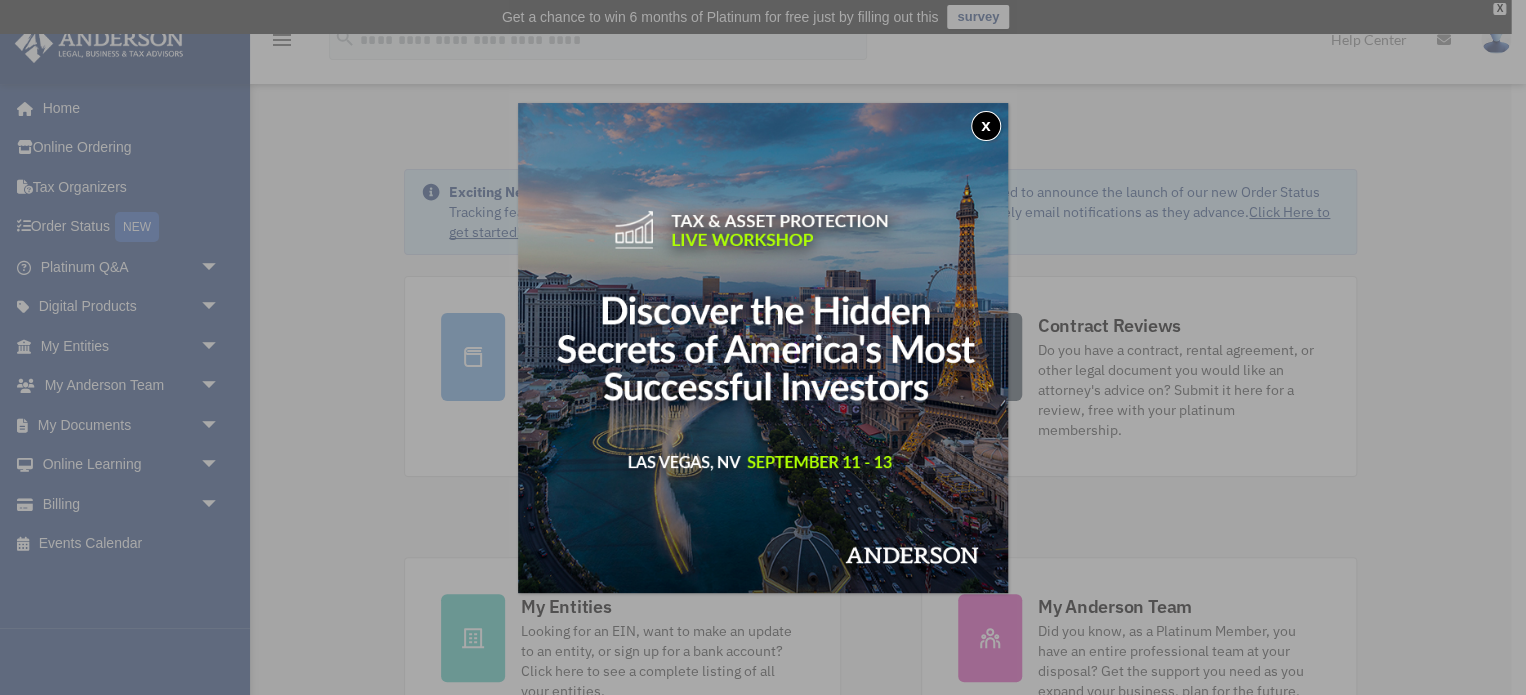 click on "x" at bounding box center [986, 126] 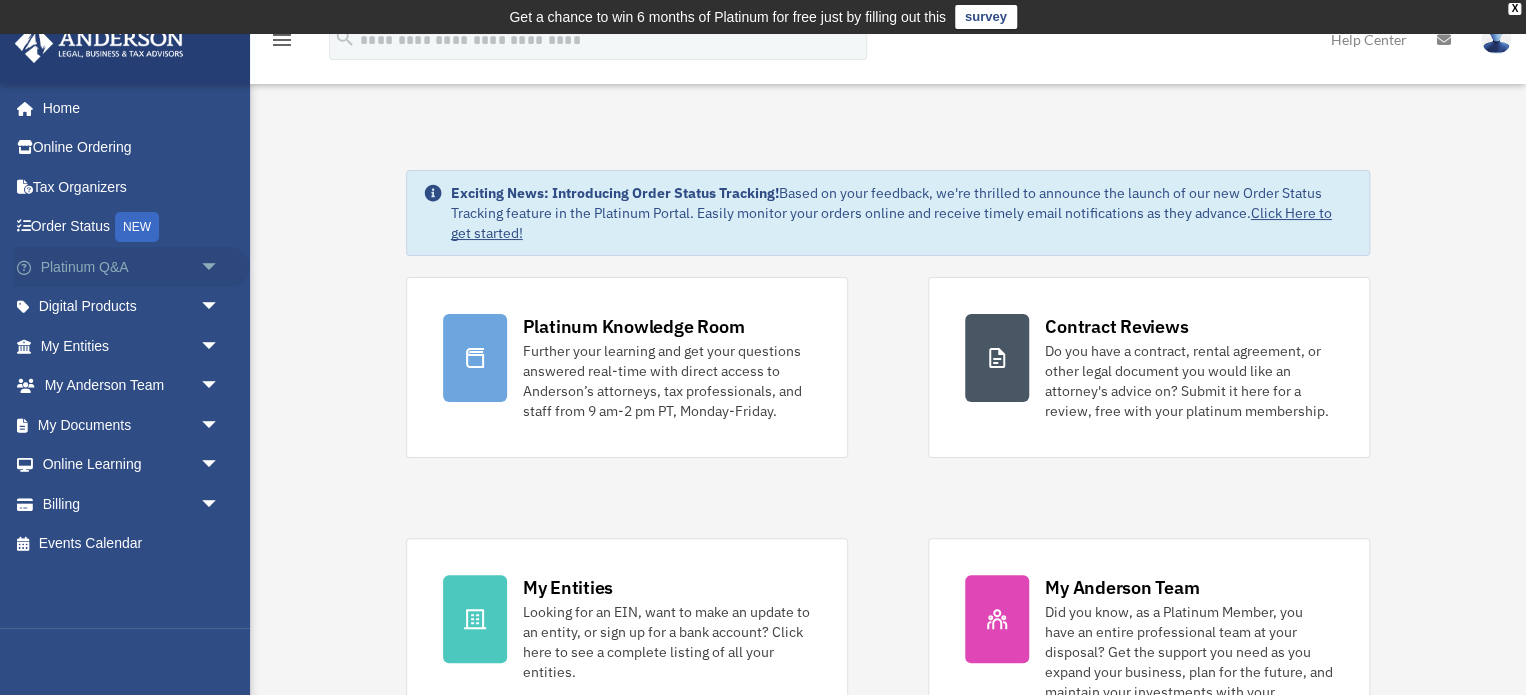 click on "Platinum Q&A arrow_drop_down" at bounding box center [132, 267] 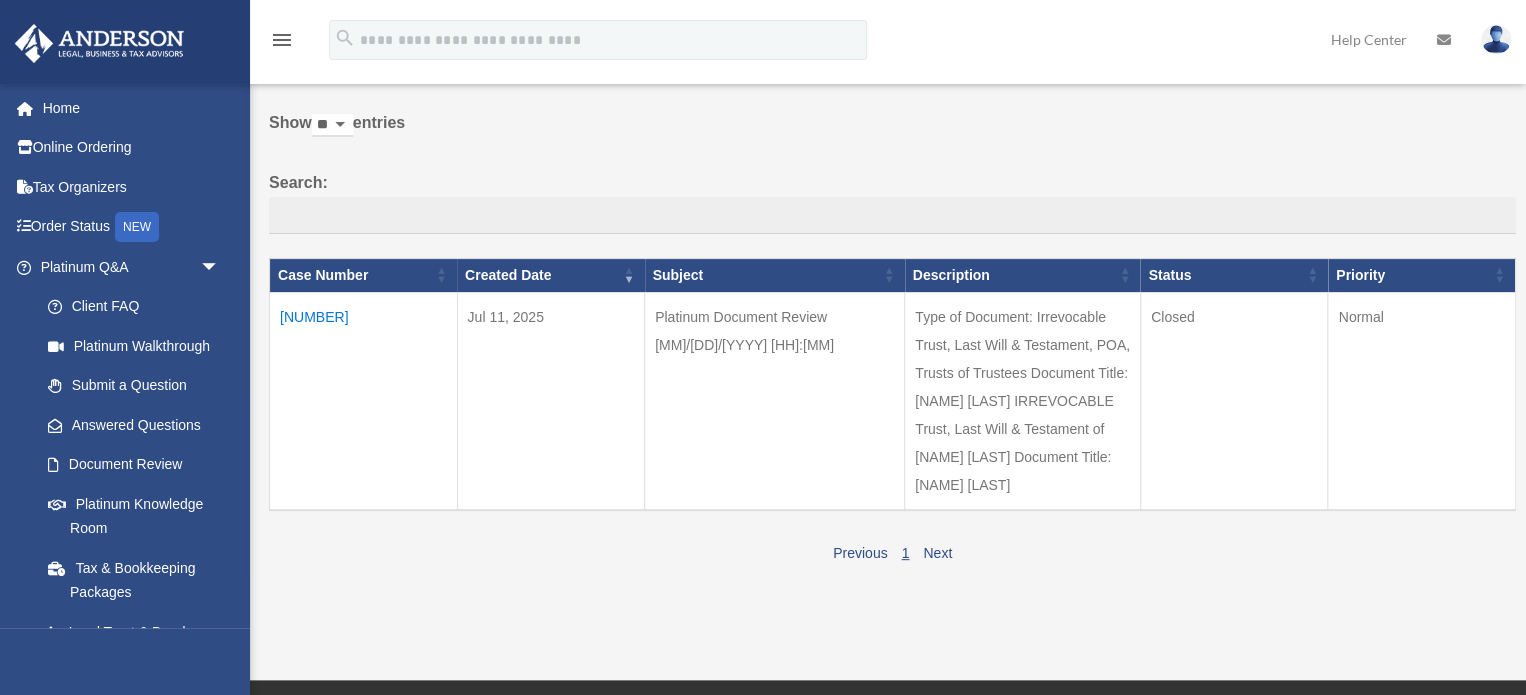 scroll, scrollTop: 118, scrollLeft: 0, axis: vertical 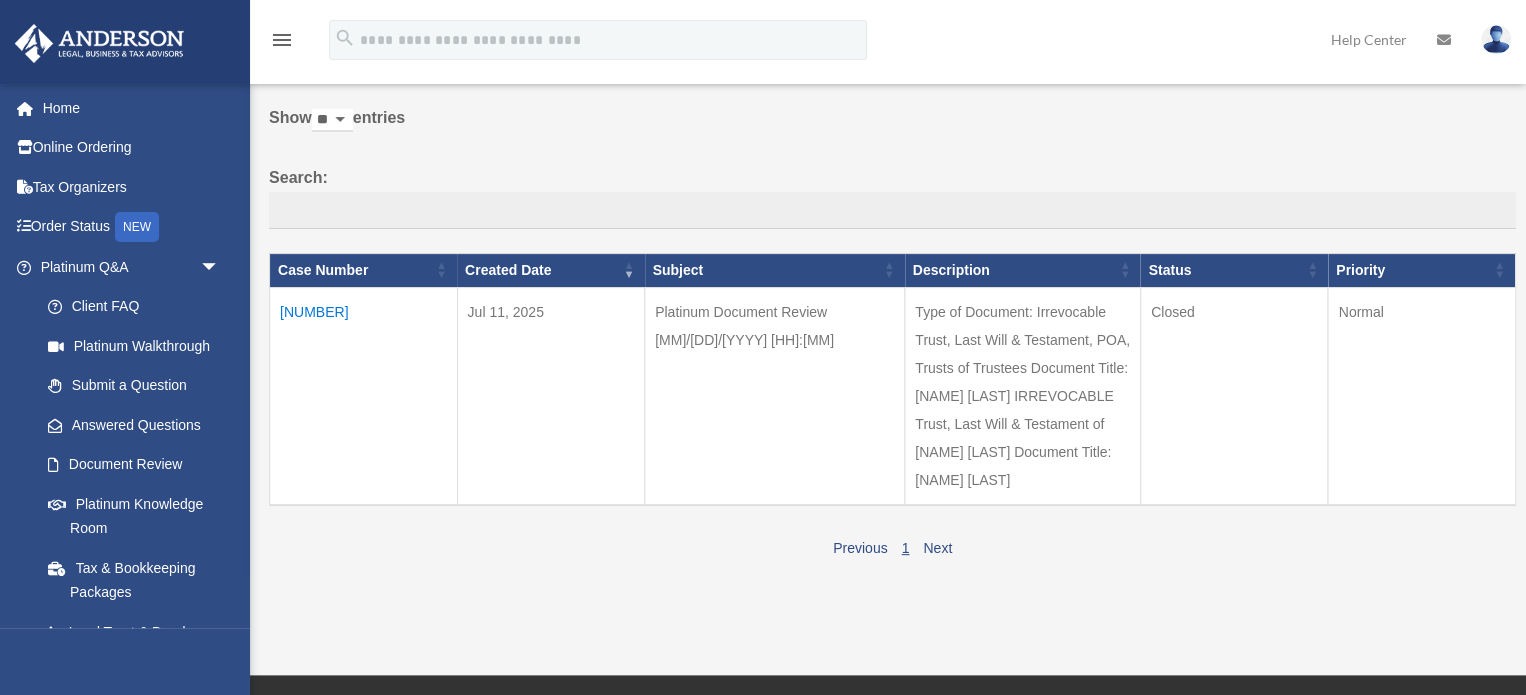 click on "[NUMBER]" at bounding box center (364, 396) 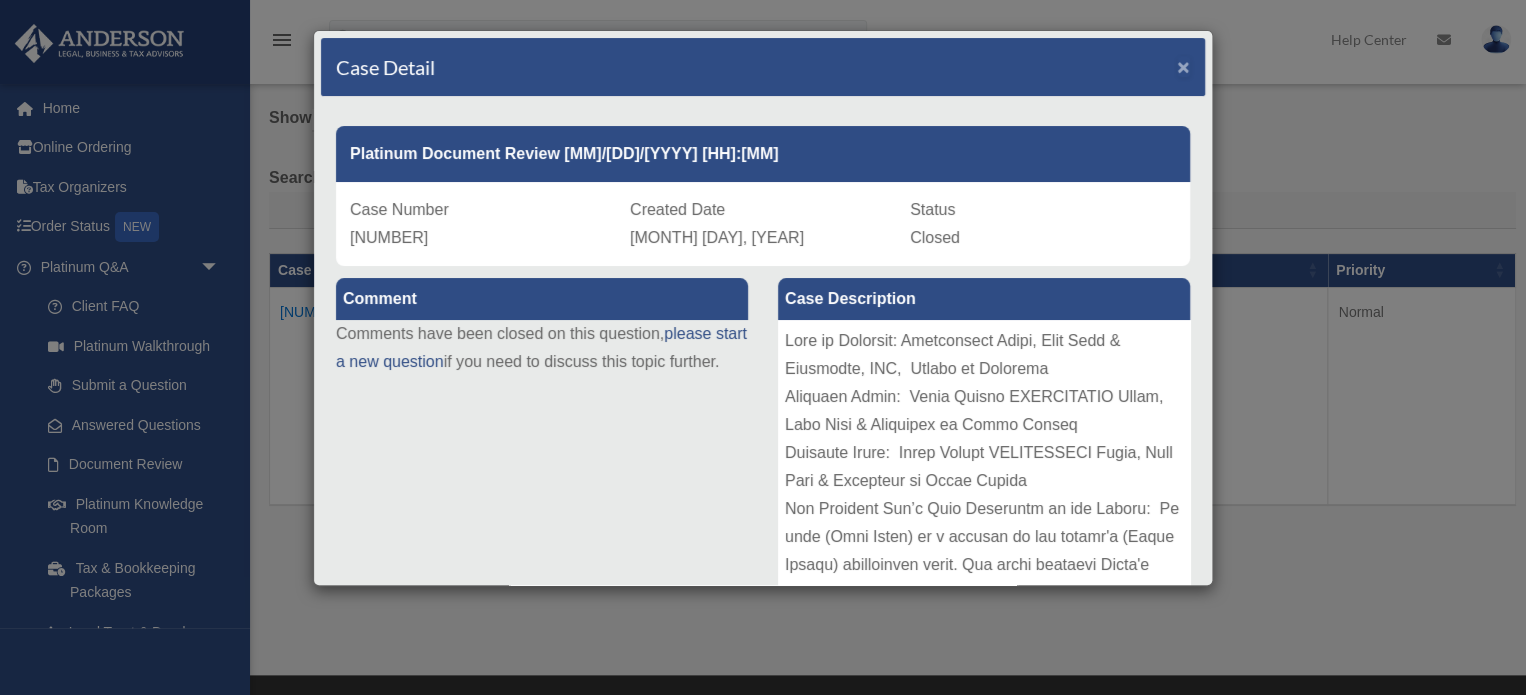 click on "×" at bounding box center (1183, 66) 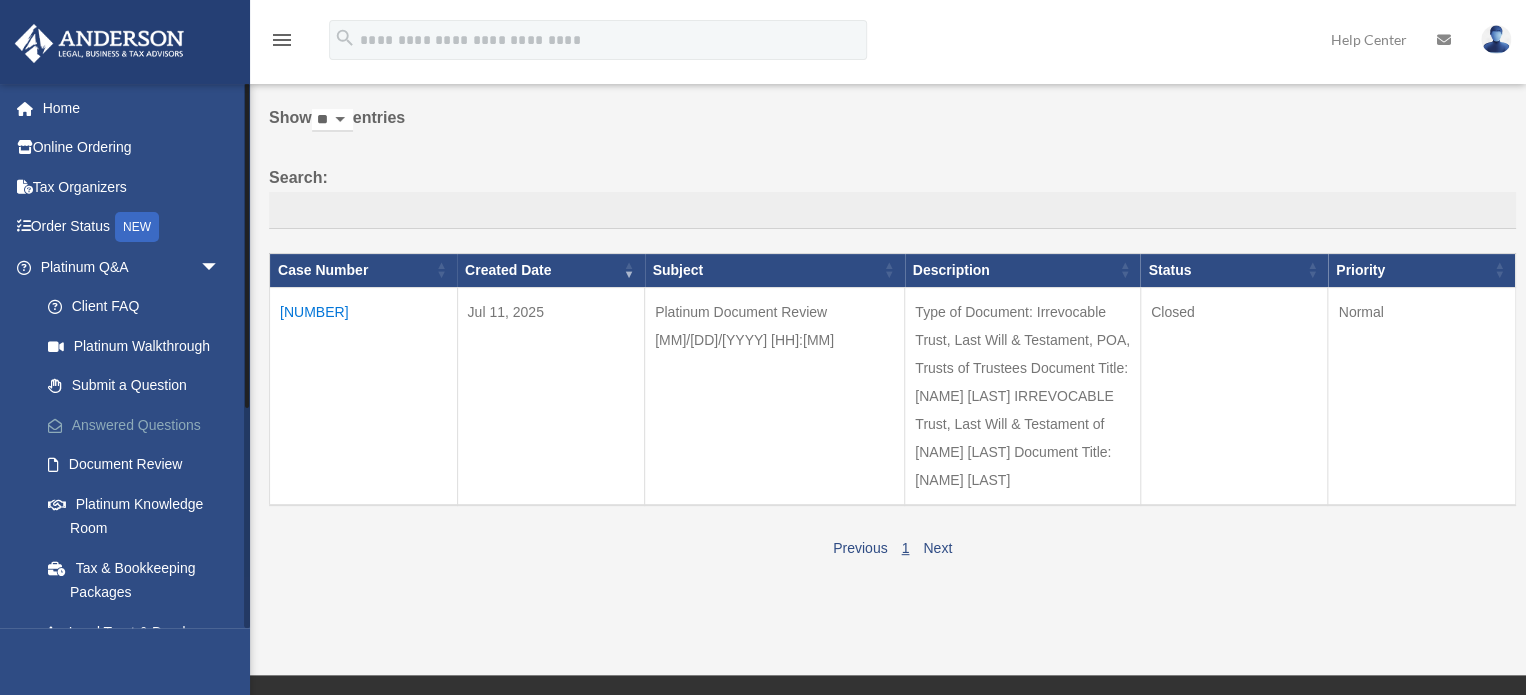 click on "Answered Questions" at bounding box center (139, 425) 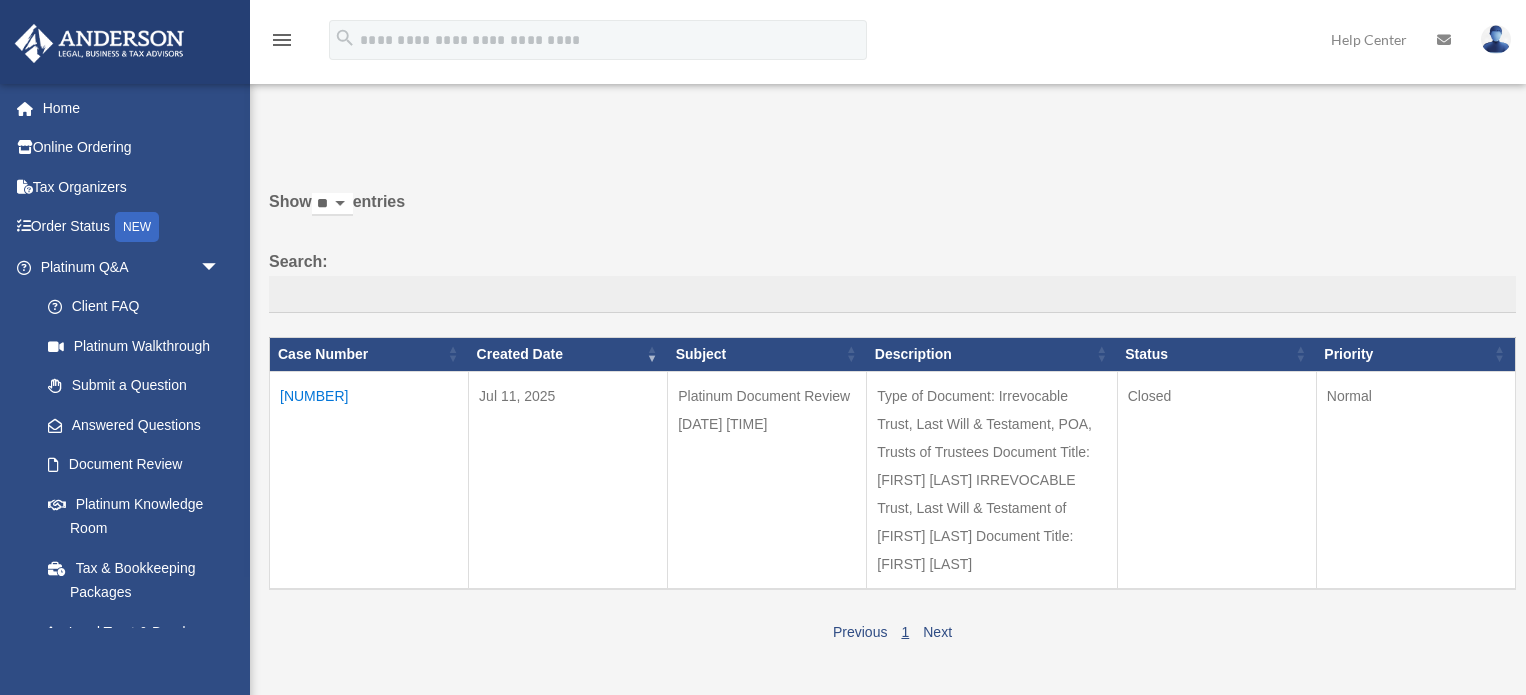 scroll, scrollTop: 0, scrollLeft: 0, axis: both 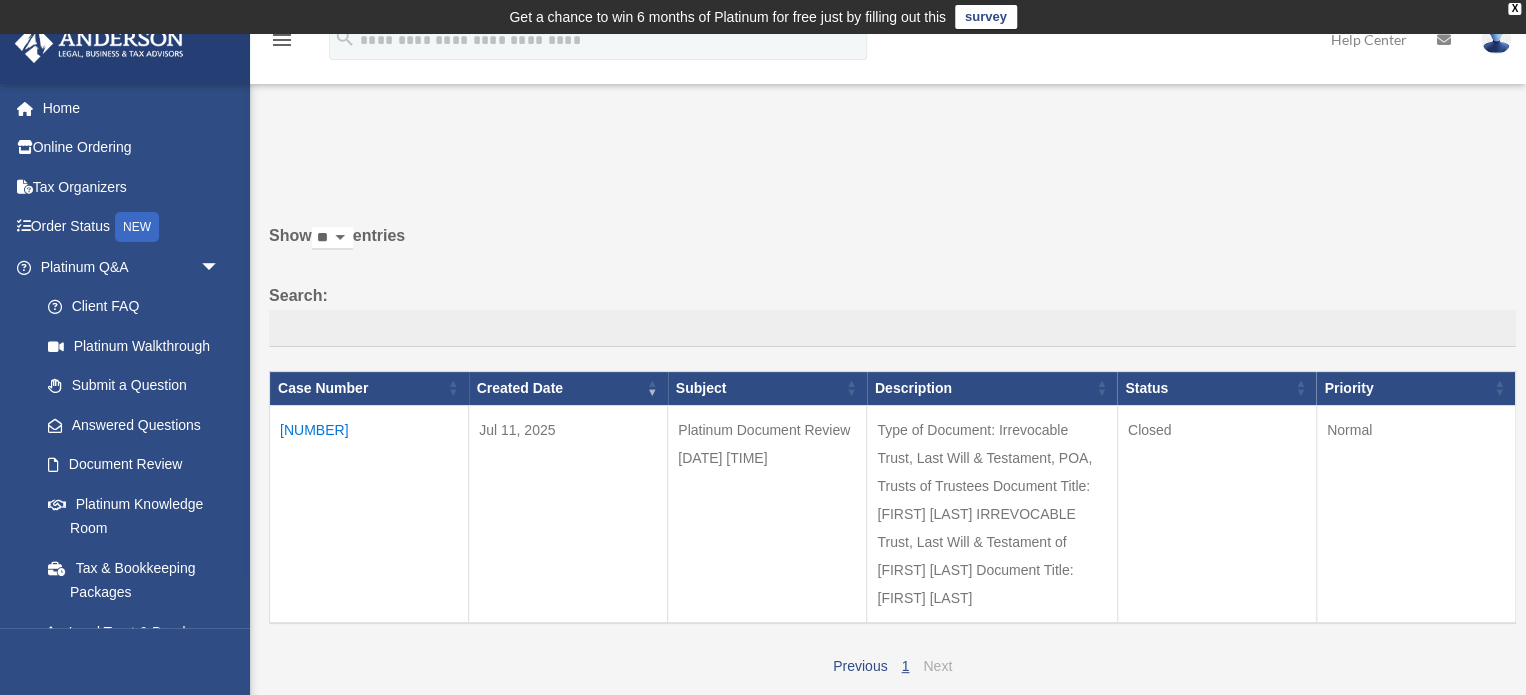click on "Next" at bounding box center [937, 666] 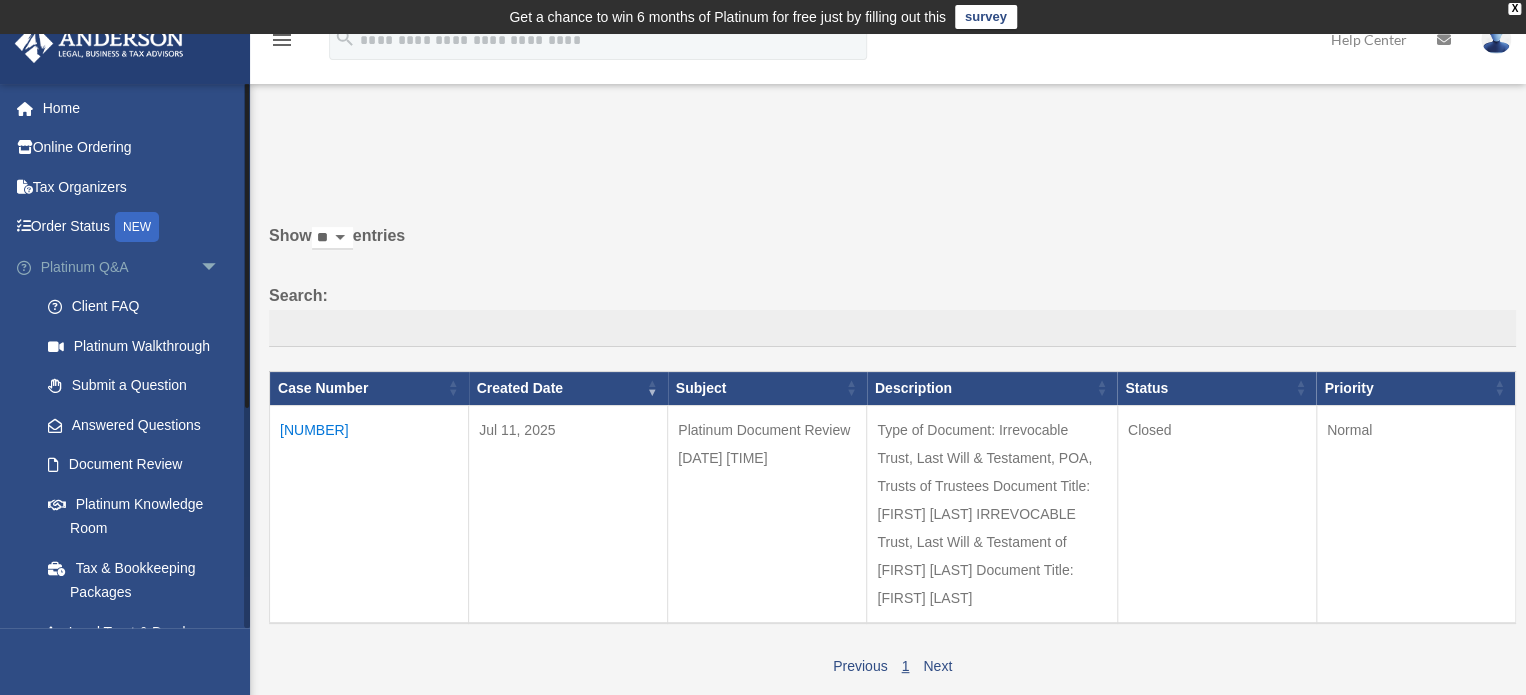 click on "arrow_drop_down" at bounding box center (220, 267) 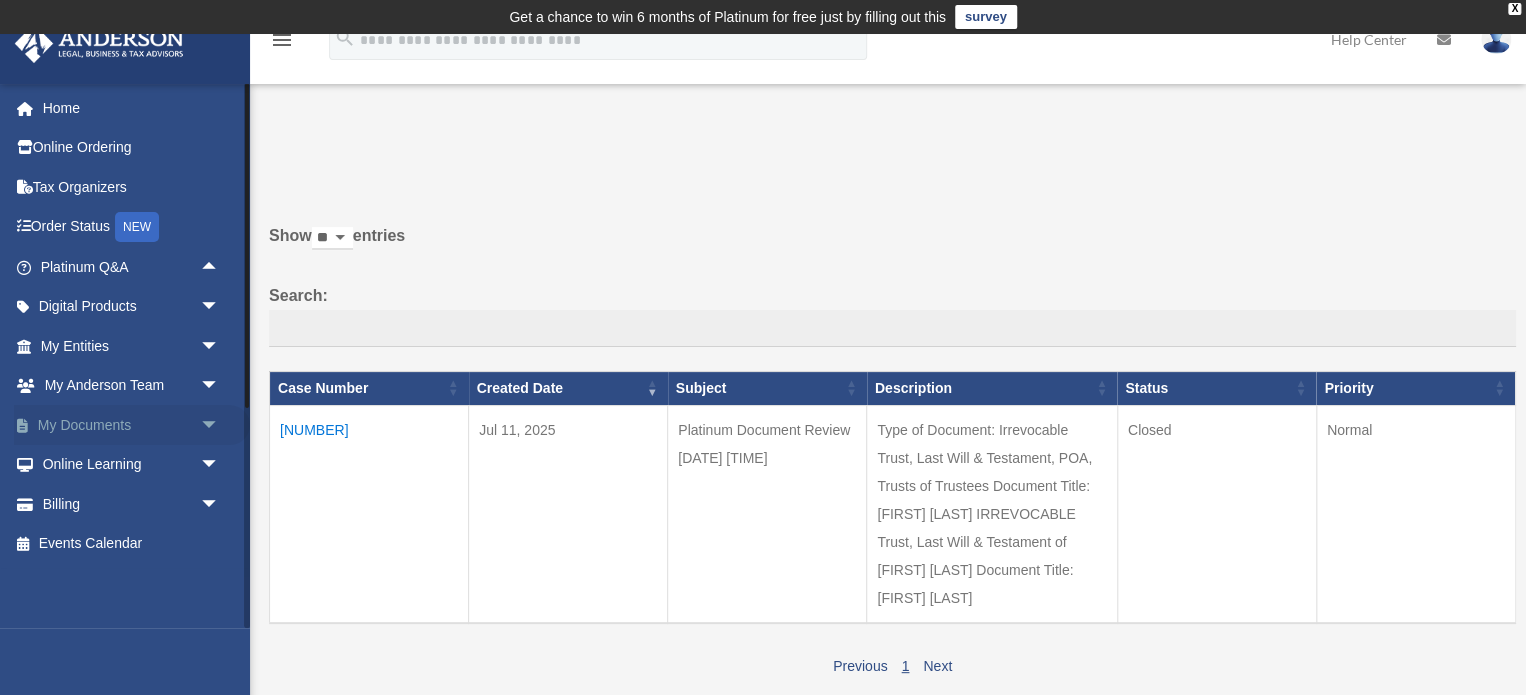 click on "arrow_drop_down" at bounding box center (220, 425) 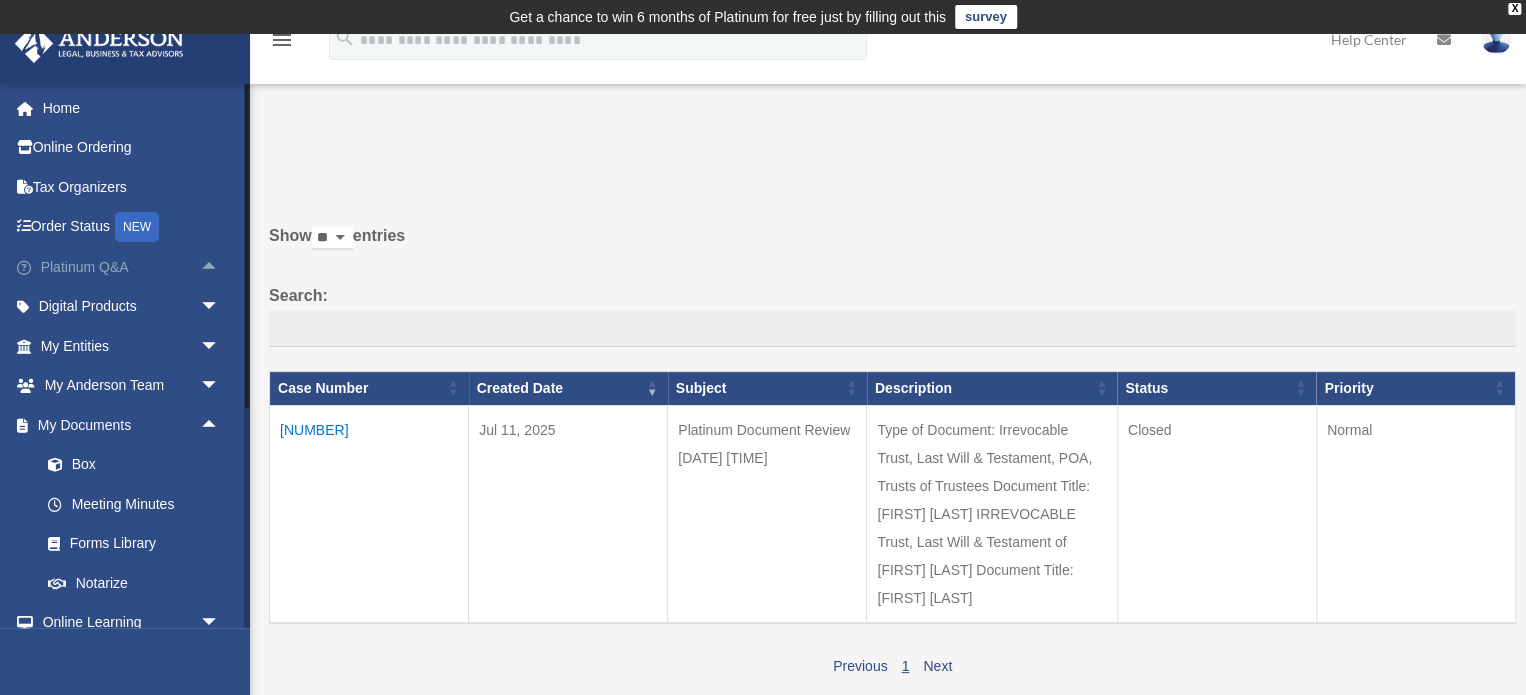 click on "arrow_drop_up" at bounding box center (220, 267) 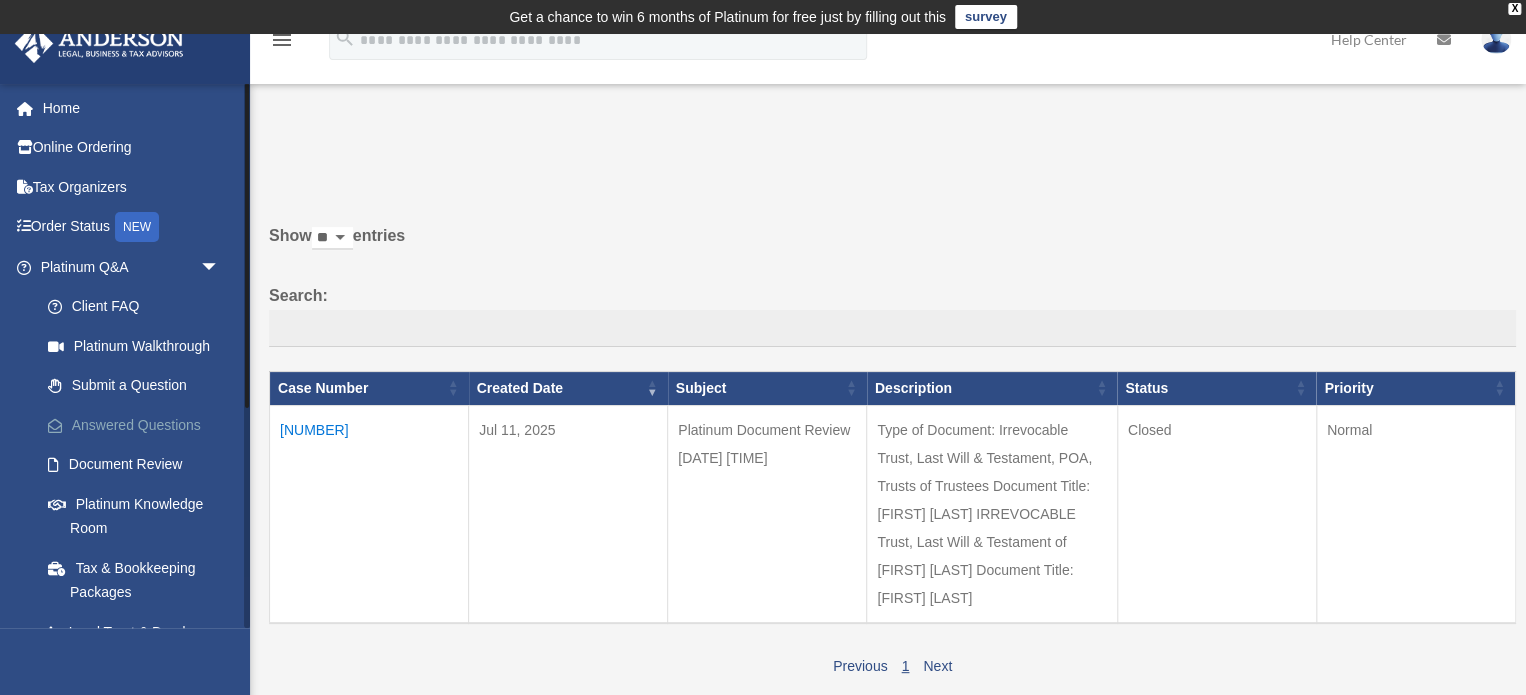 click on "Answered Questions" at bounding box center [139, 425] 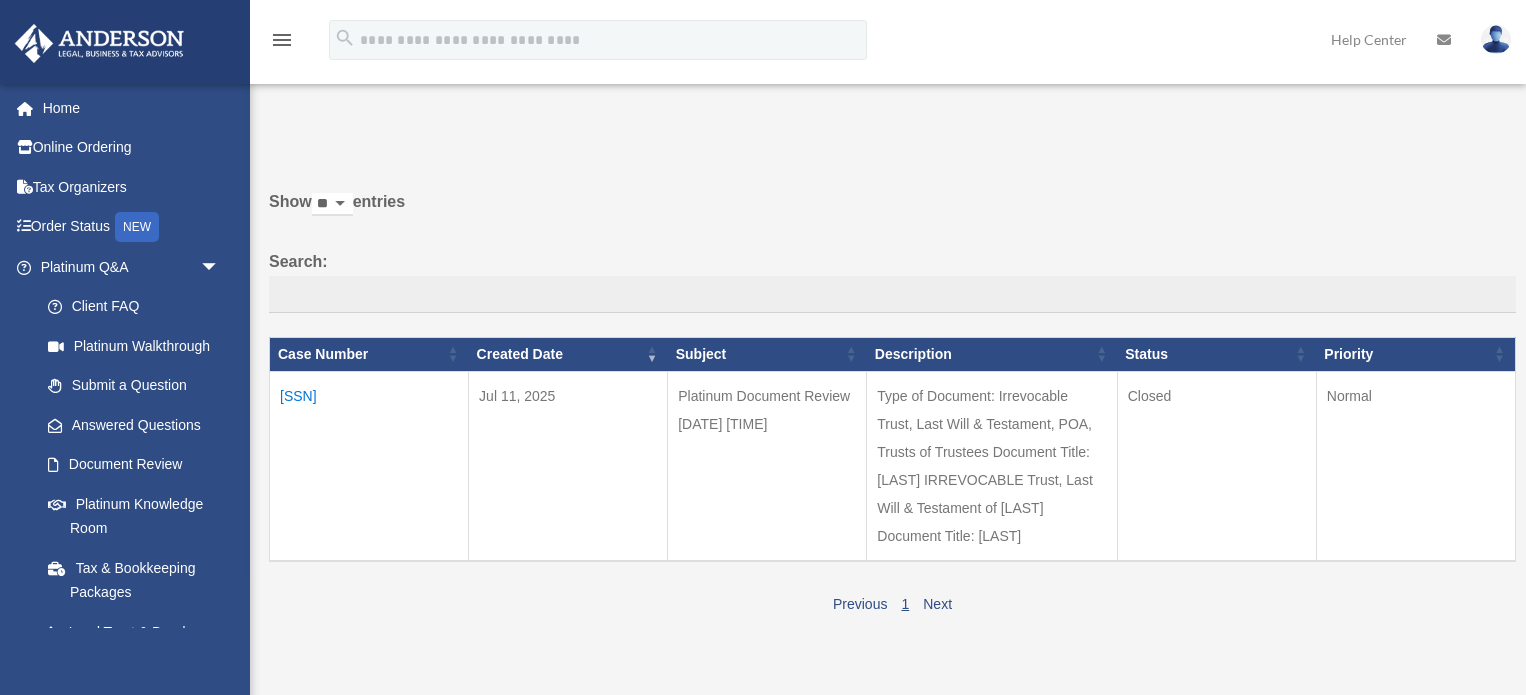scroll, scrollTop: 0, scrollLeft: 0, axis: both 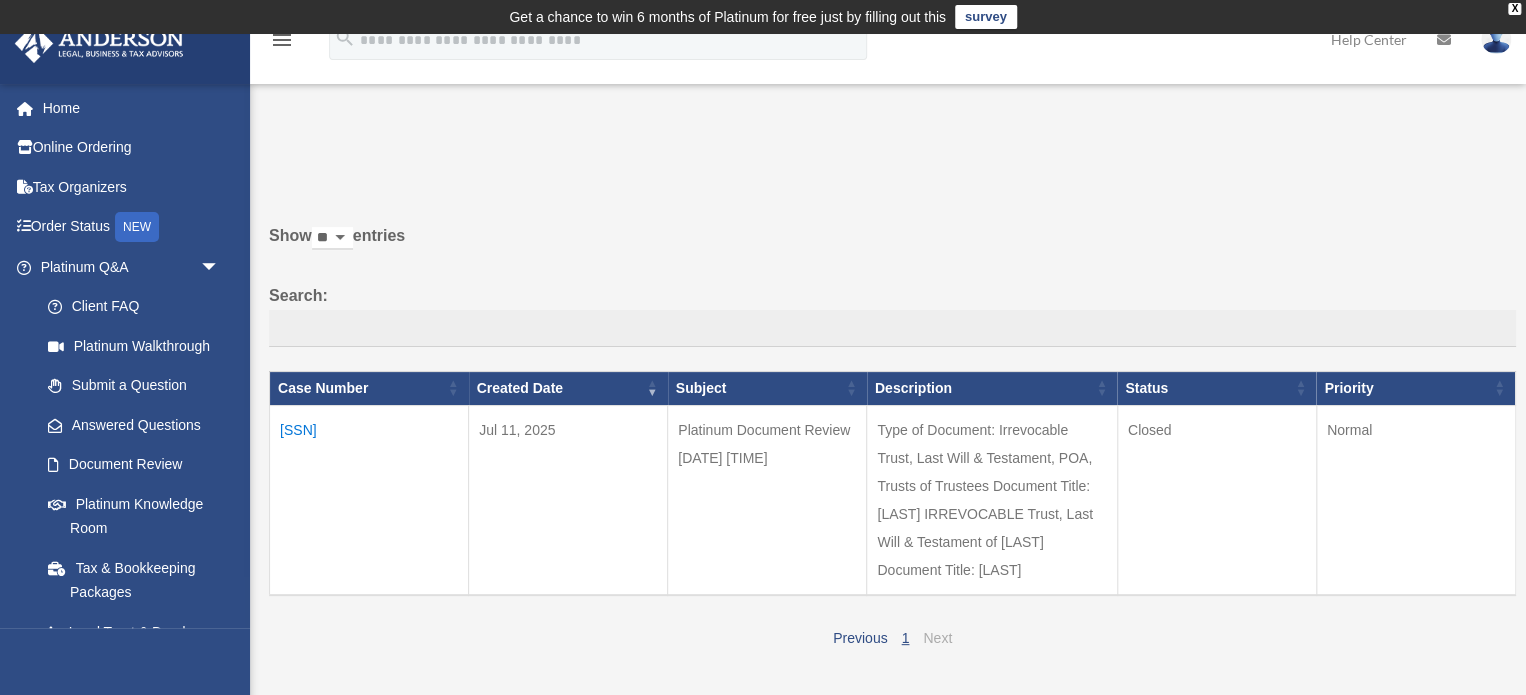 click on "Next" at bounding box center [937, 638] 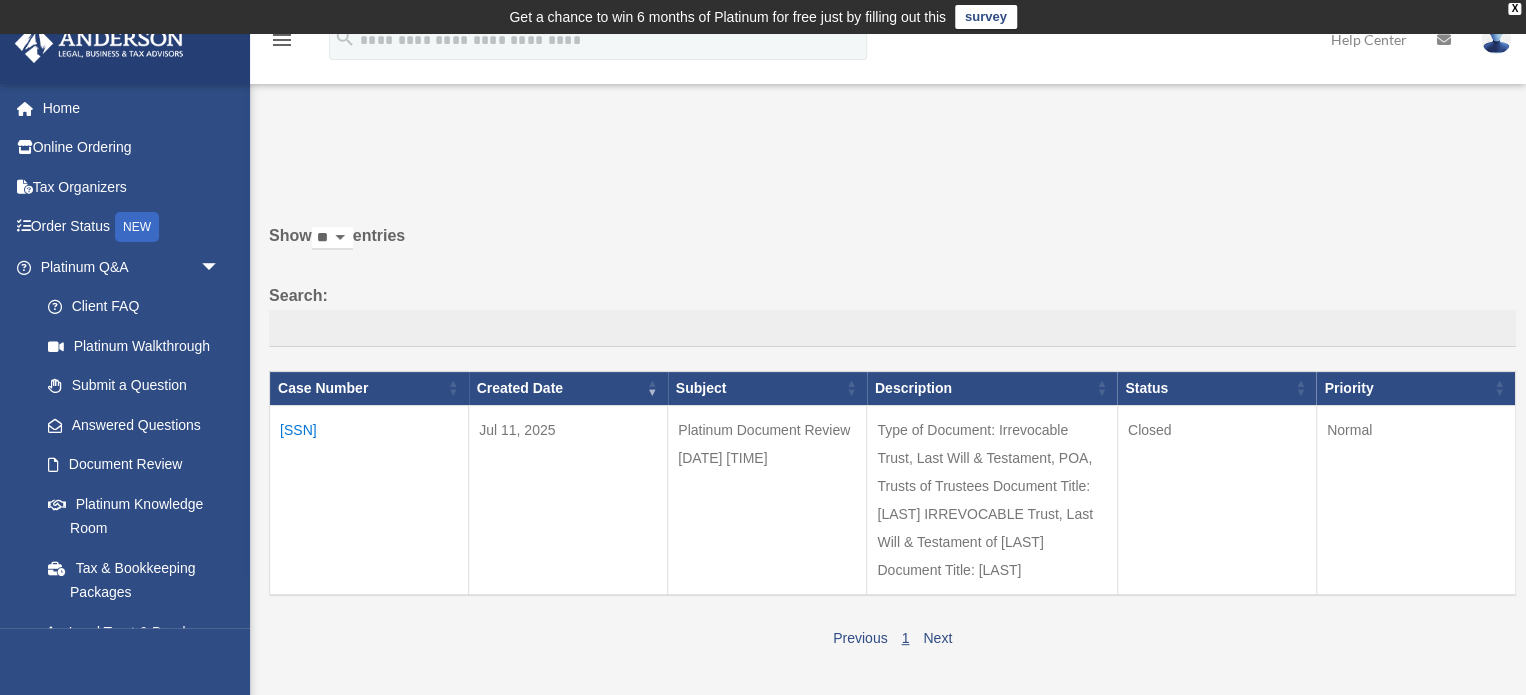 click on "1" at bounding box center [905, 638] 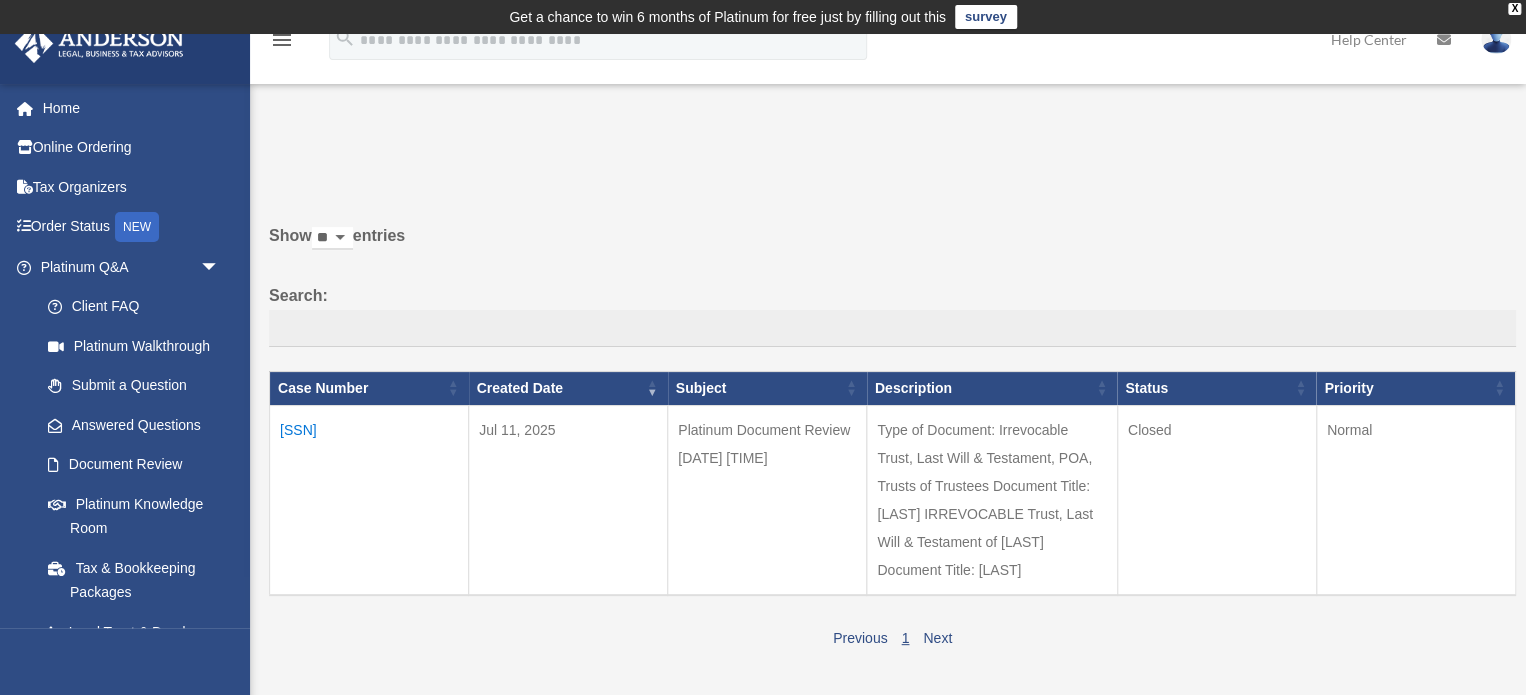 click on "[NUMBER]" at bounding box center [369, 500] 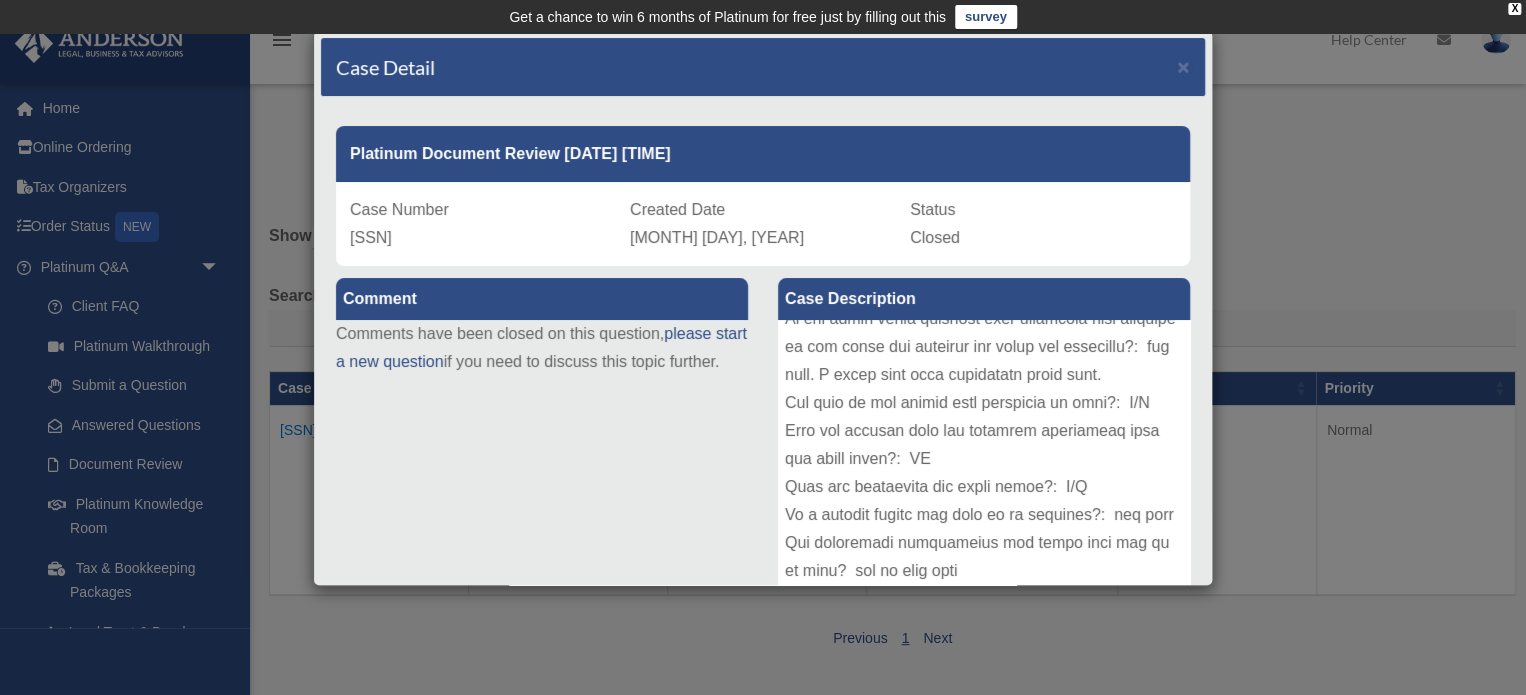 scroll, scrollTop: 1086, scrollLeft: 0, axis: vertical 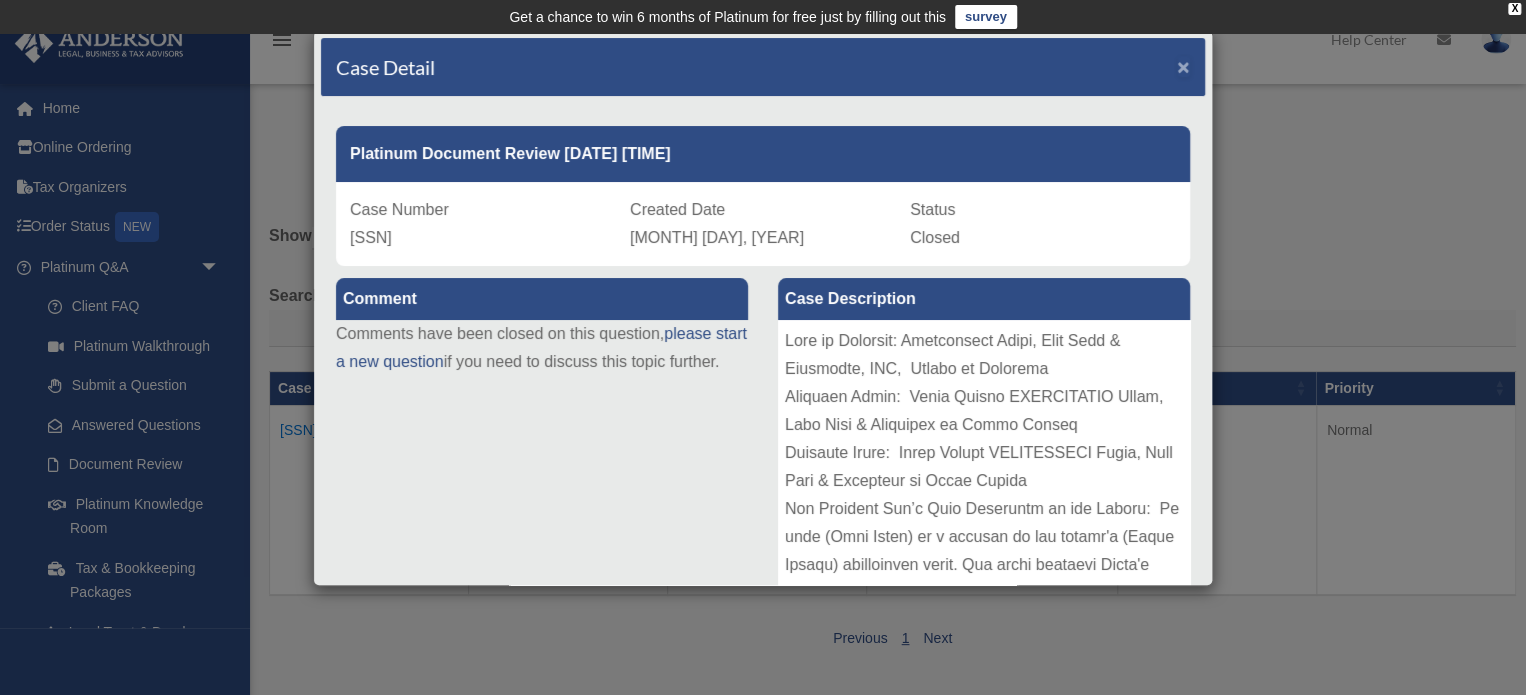 click on "×" at bounding box center (1183, 66) 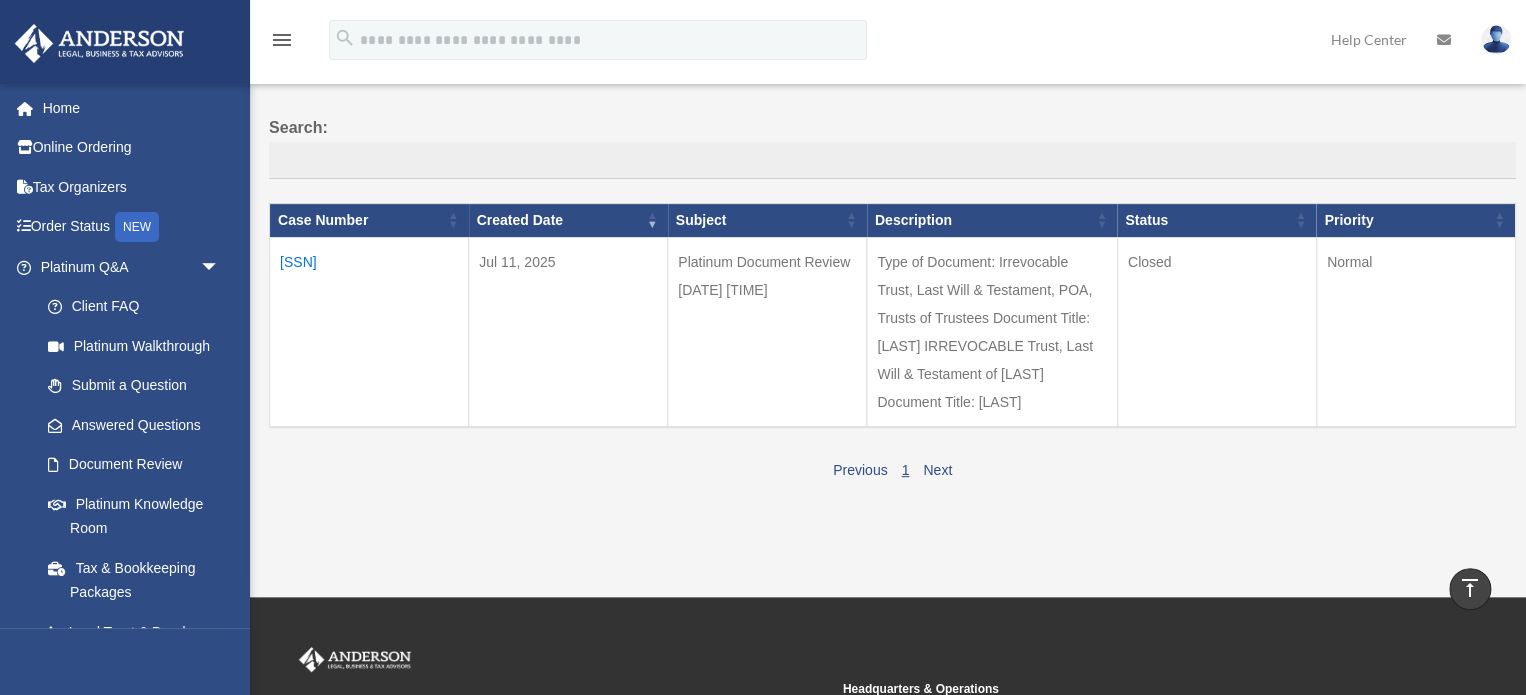 scroll, scrollTop: 0, scrollLeft: 0, axis: both 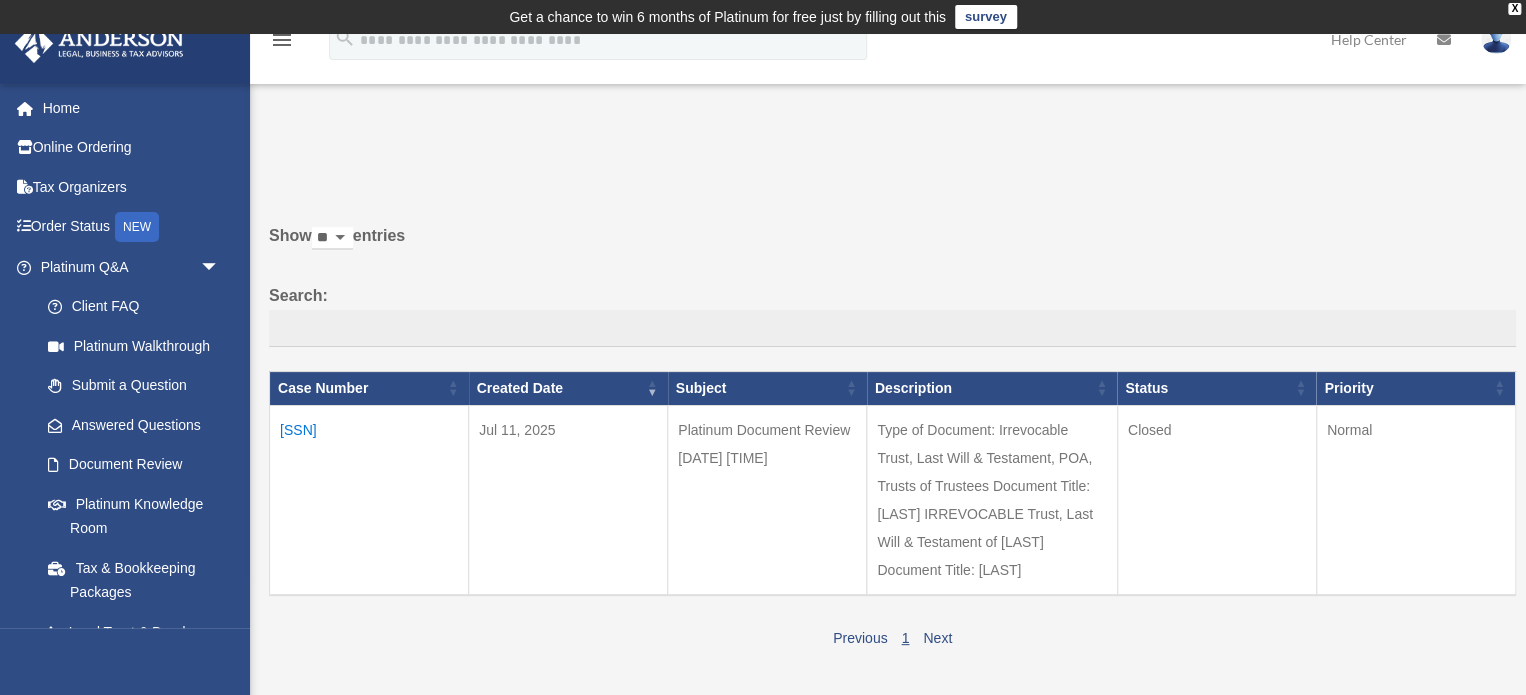 click on "Closed" at bounding box center [1216, 500] 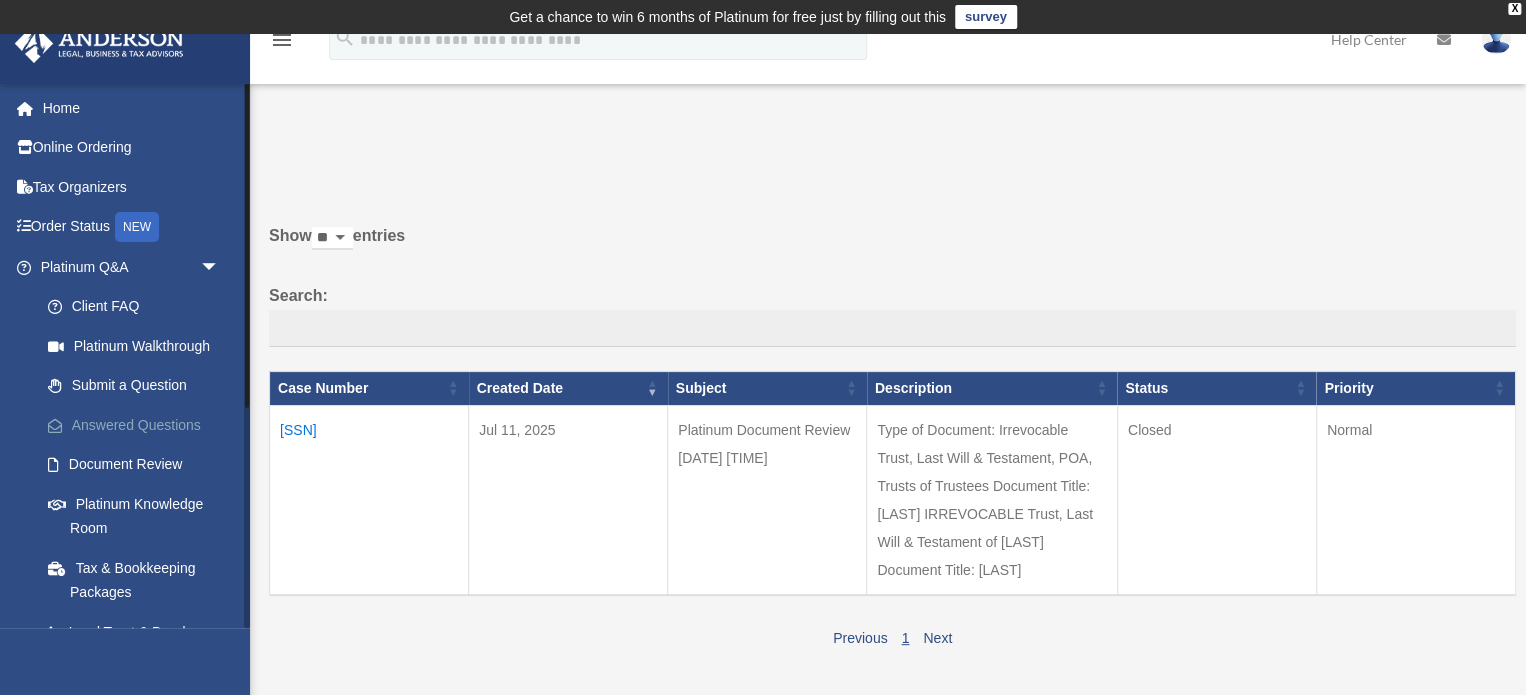 click on "Answered Questions" at bounding box center (139, 425) 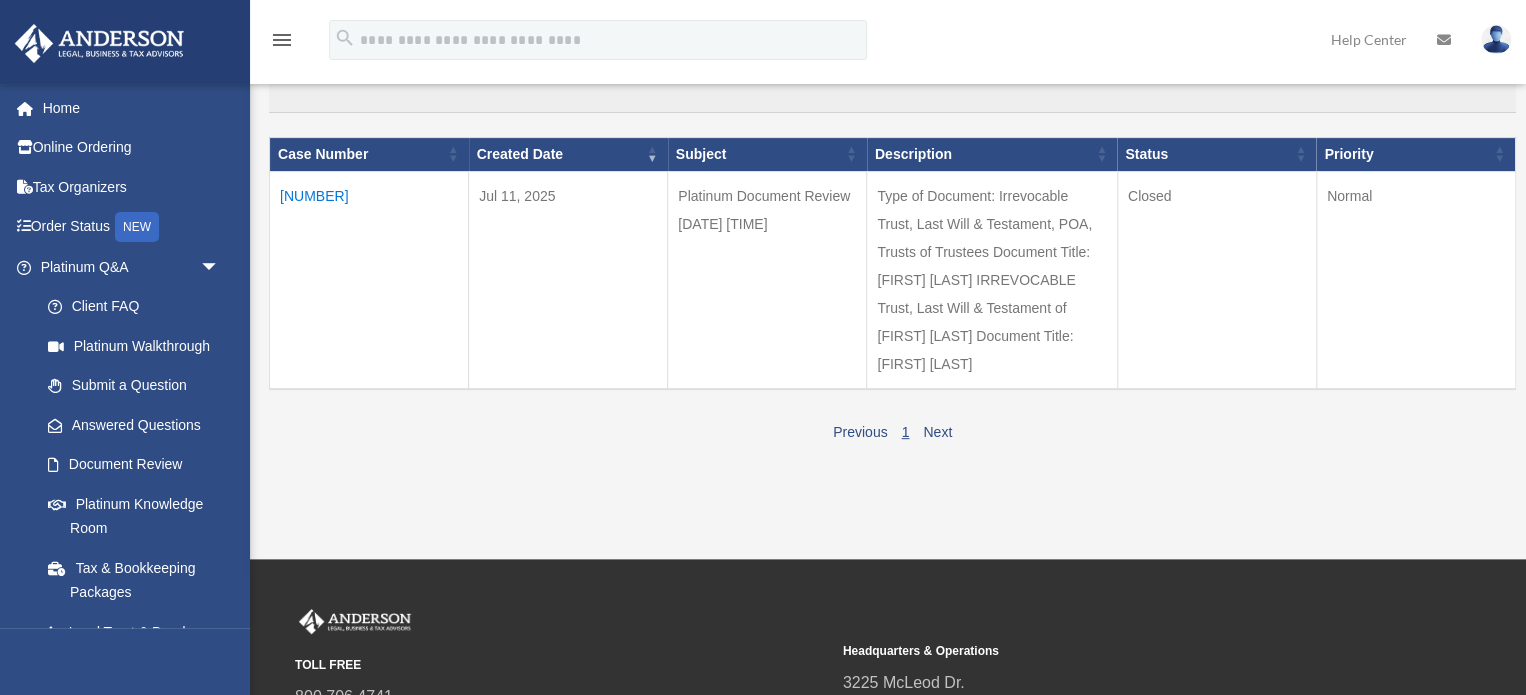 scroll, scrollTop: 235, scrollLeft: 0, axis: vertical 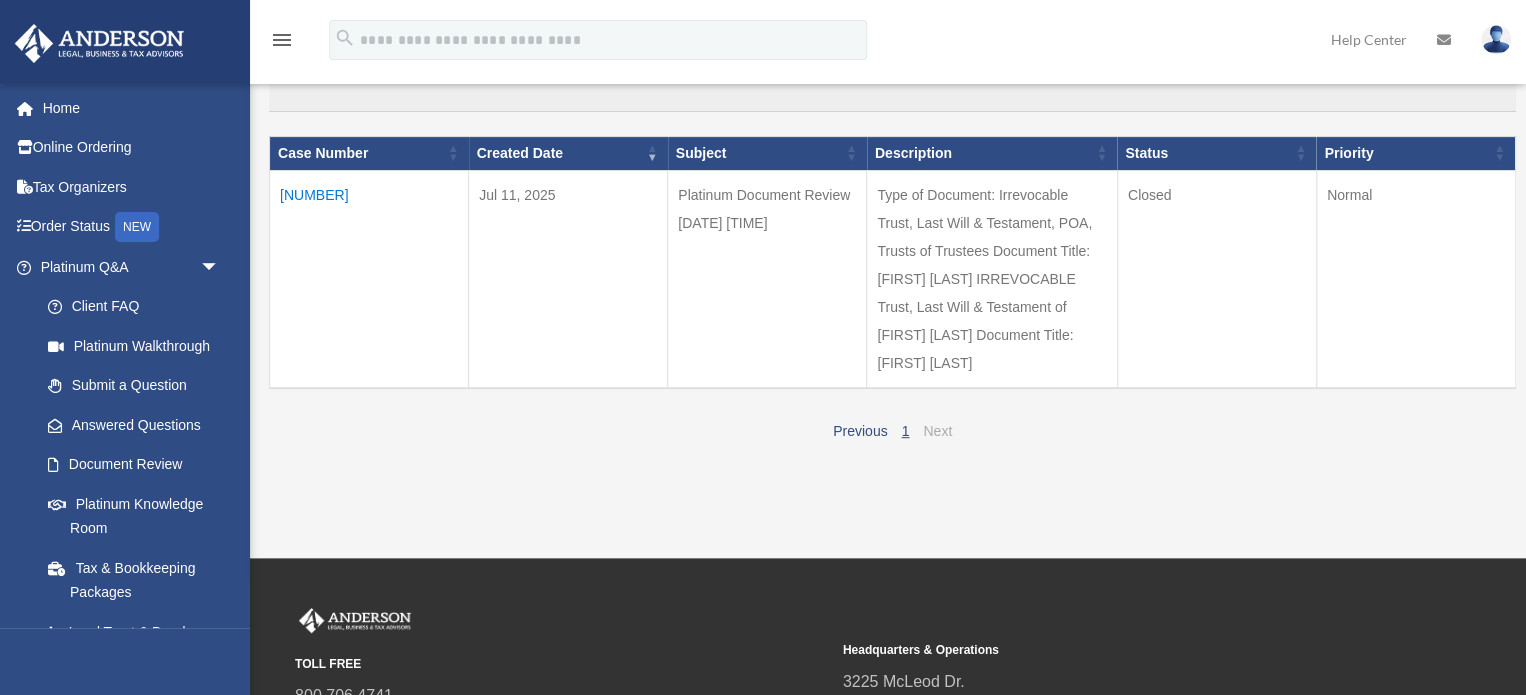 click on "Next" at bounding box center [937, 431] 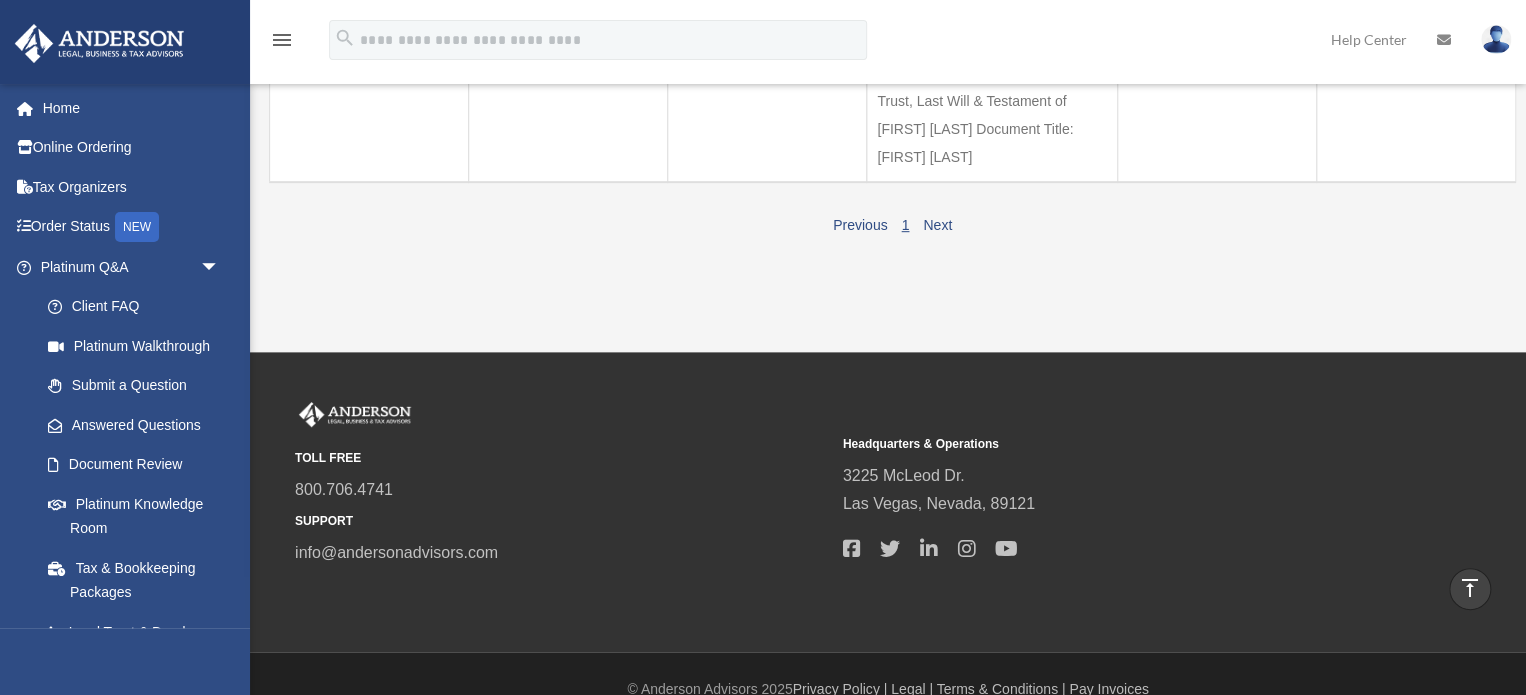 scroll, scrollTop: 38, scrollLeft: 0, axis: vertical 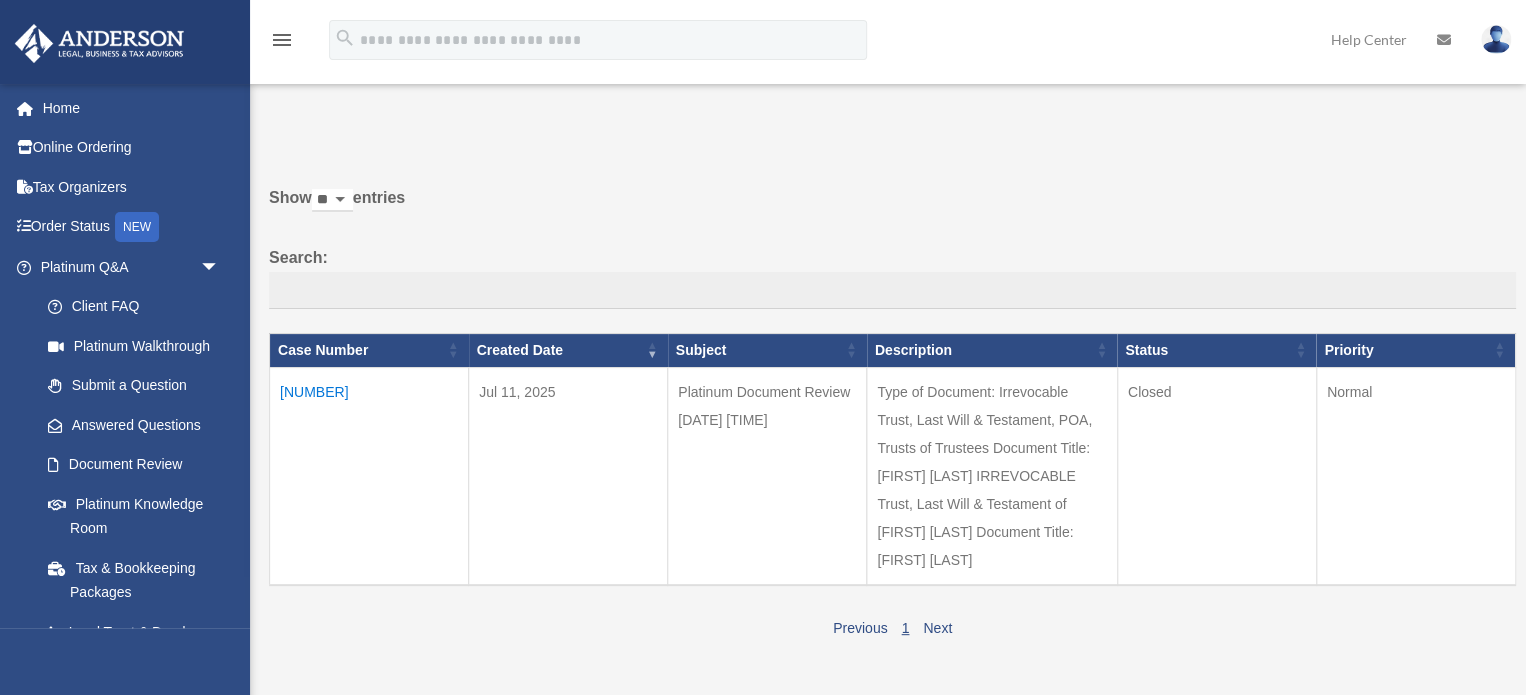 click on "Type of Document: Irrevocable Trust, Last Will & Testament, POA, Trusts of Trustees
Document Title: [FIRST] [LAST] IRREVOCABLE Trust, Last Will & Testament of [FIRST] [LAST]
Document Title: [FIRST] [LAST]" at bounding box center (992, 476) 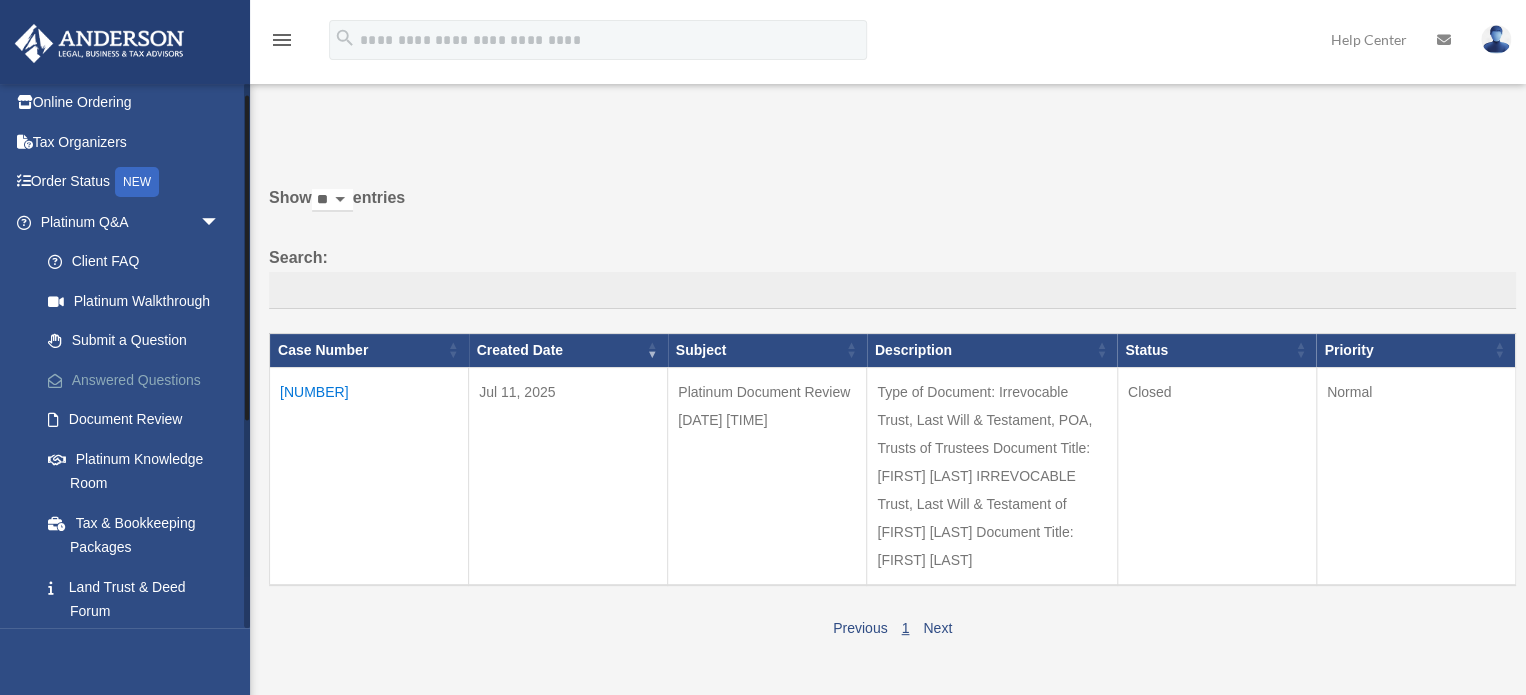 scroll, scrollTop: 0, scrollLeft: 0, axis: both 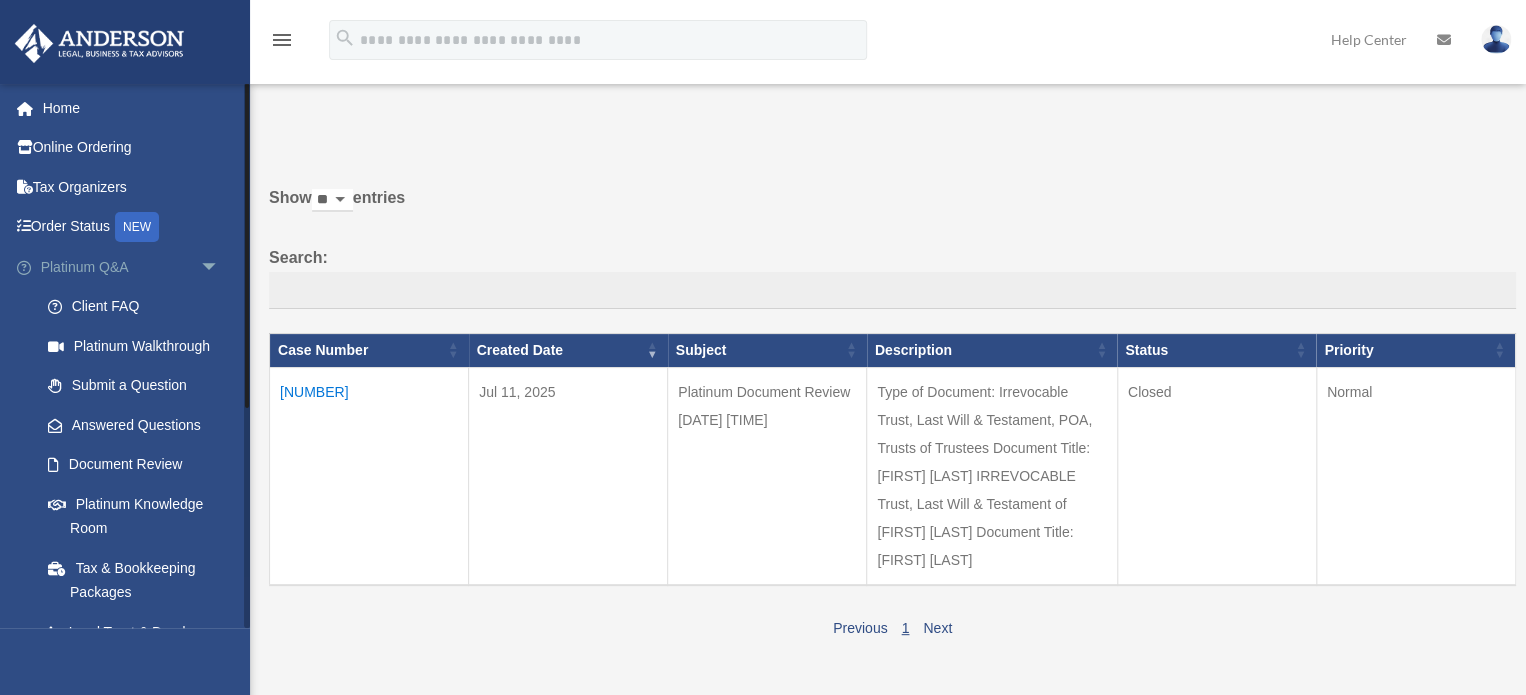 click on "arrow_drop_down" at bounding box center [220, 267] 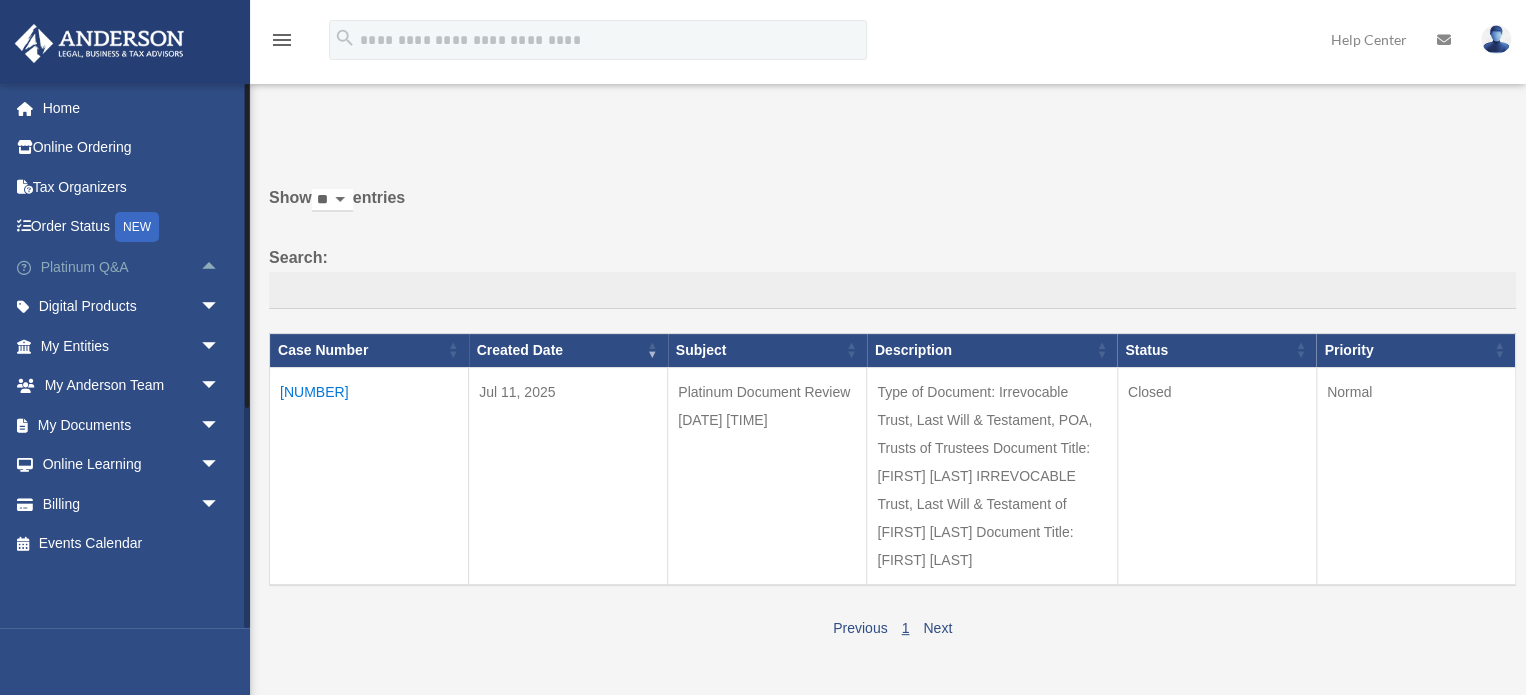 click on "Platinum Q&A arrow_drop_up" at bounding box center (132, 267) 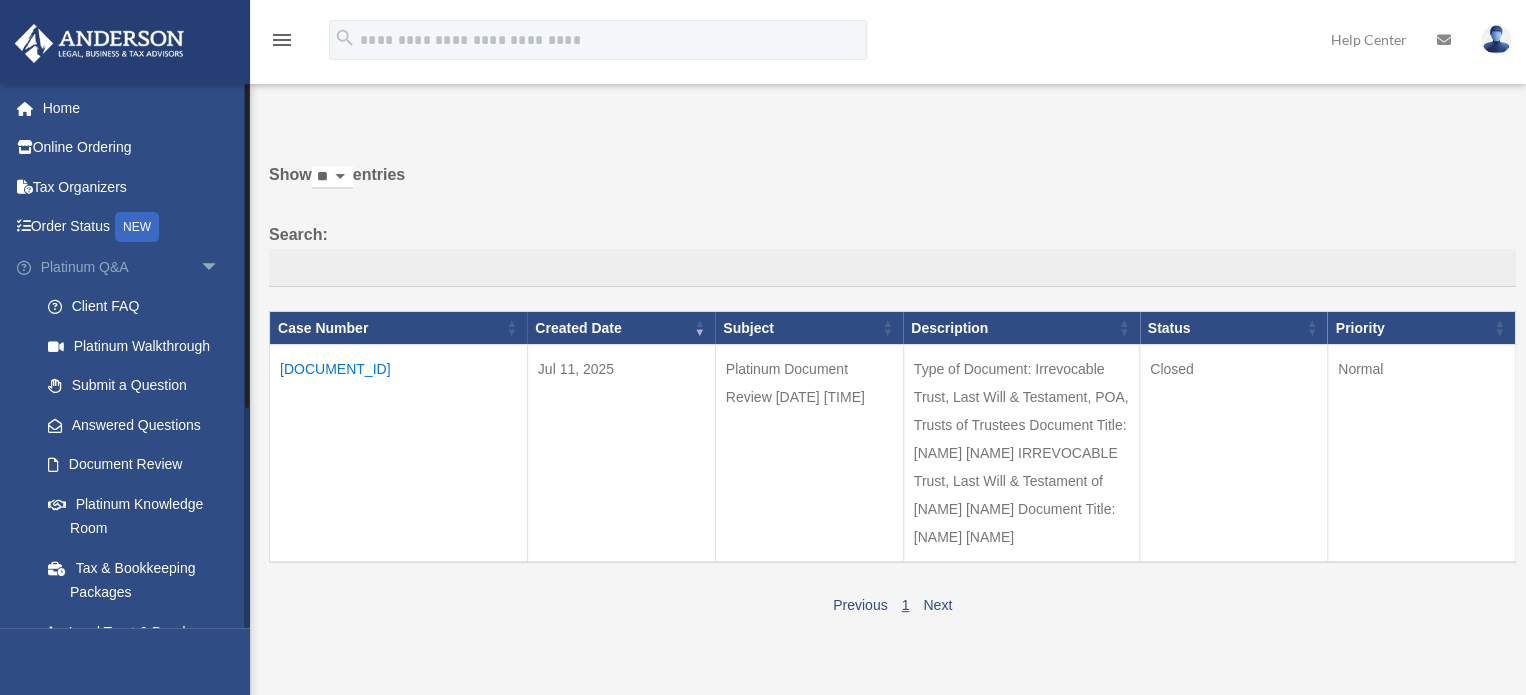 scroll, scrollTop: 64, scrollLeft: 0, axis: vertical 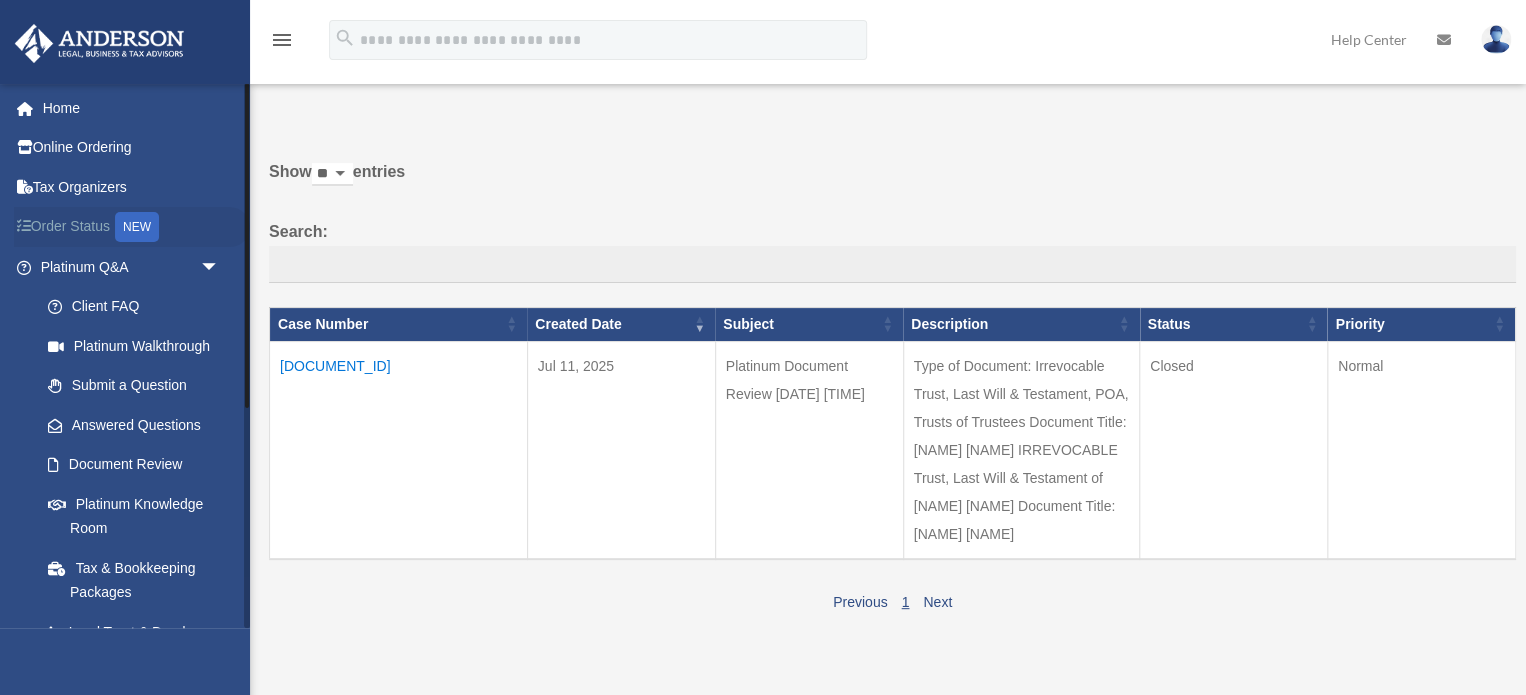 click on "NEW" at bounding box center (137, 227) 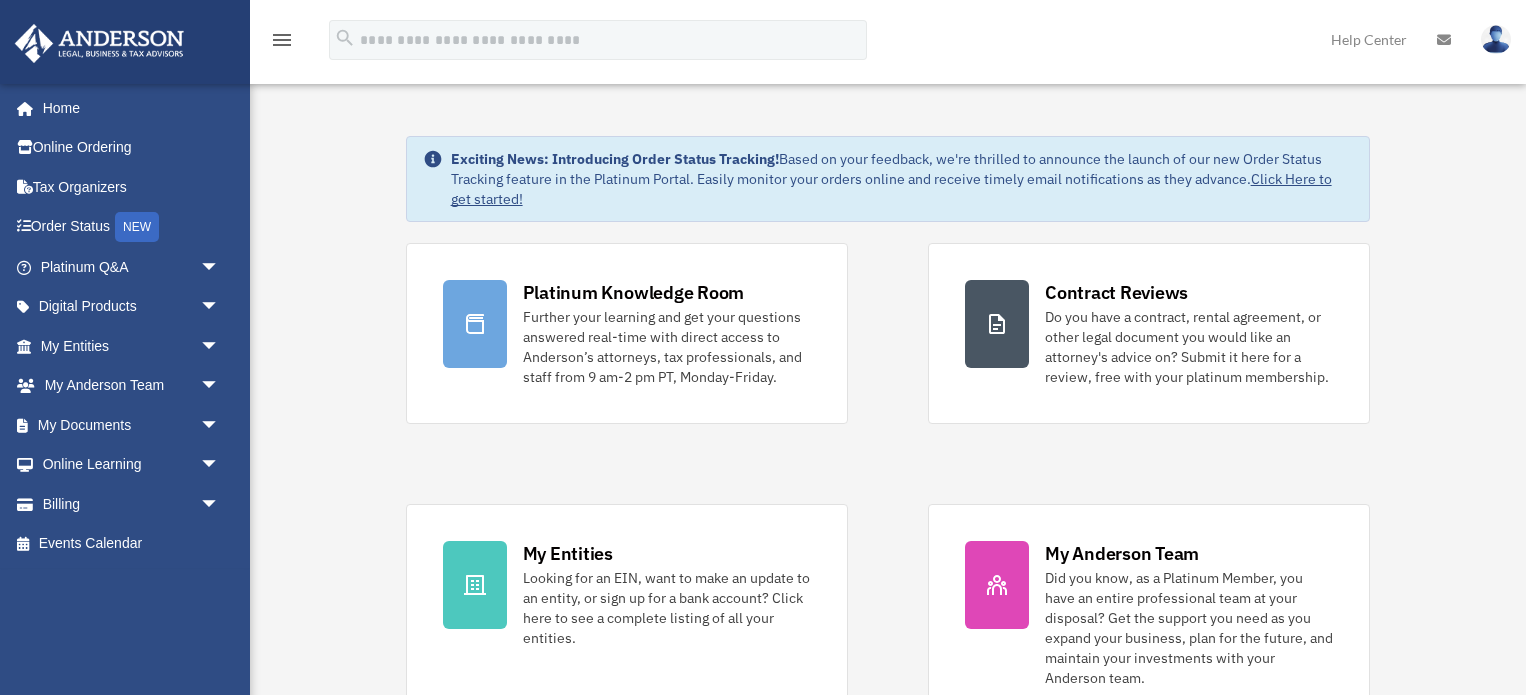scroll, scrollTop: 0, scrollLeft: 0, axis: both 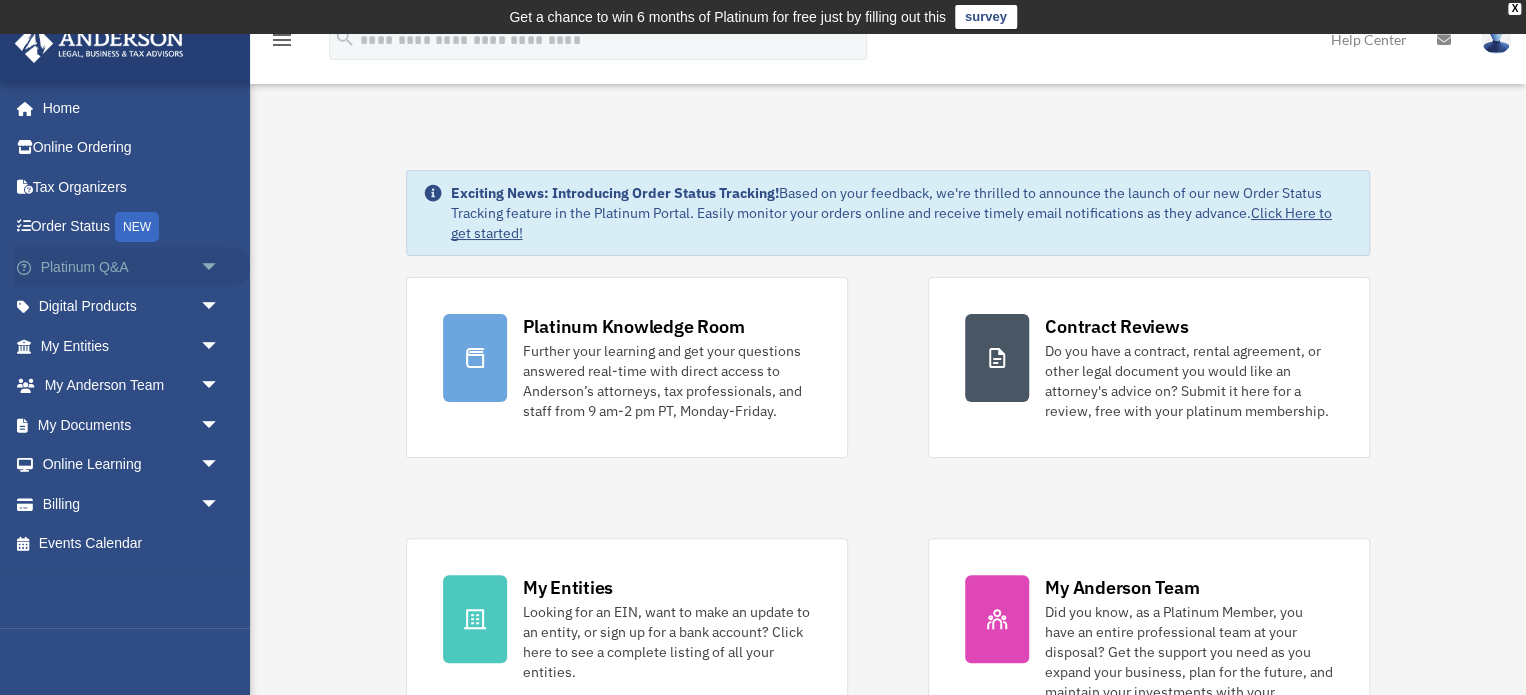 click on "arrow_drop_down" at bounding box center (220, 267) 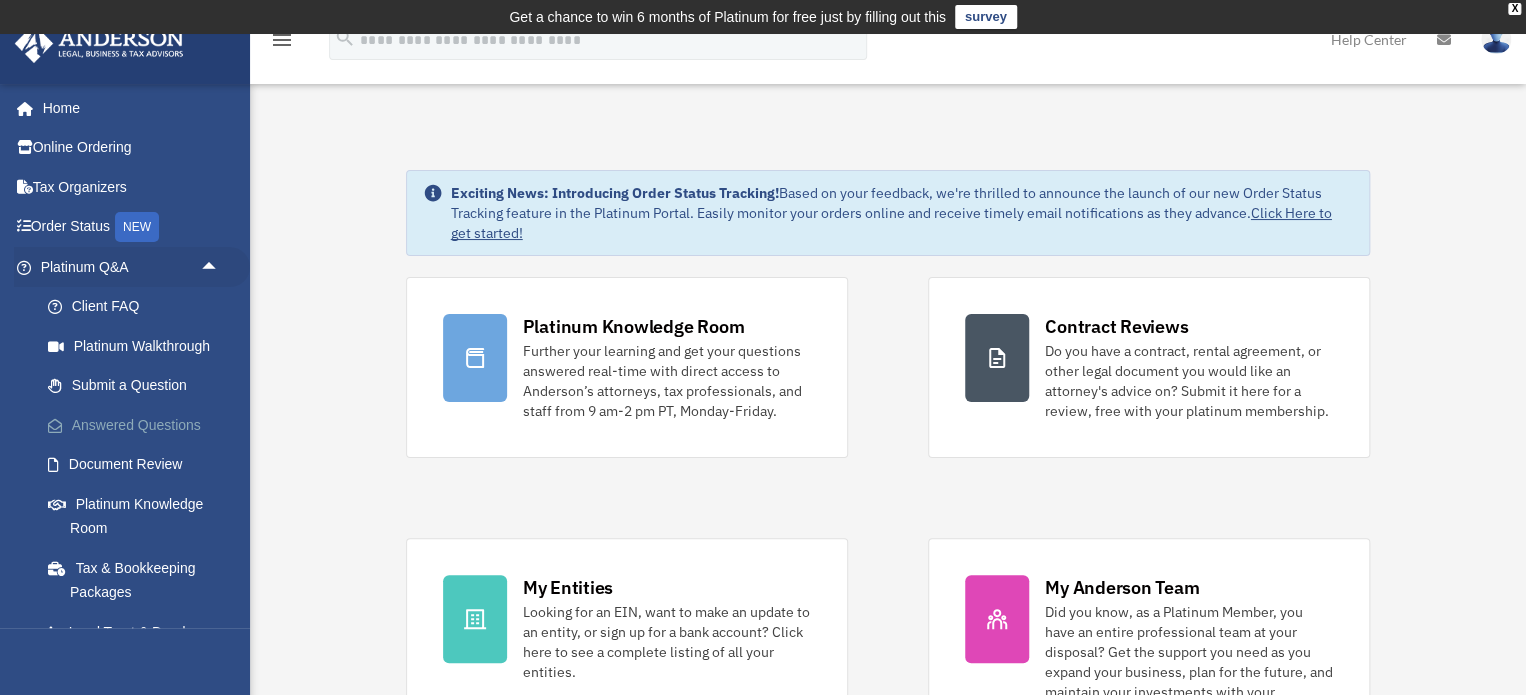 click on "Answered Questions" at bounding box center [139, 425] 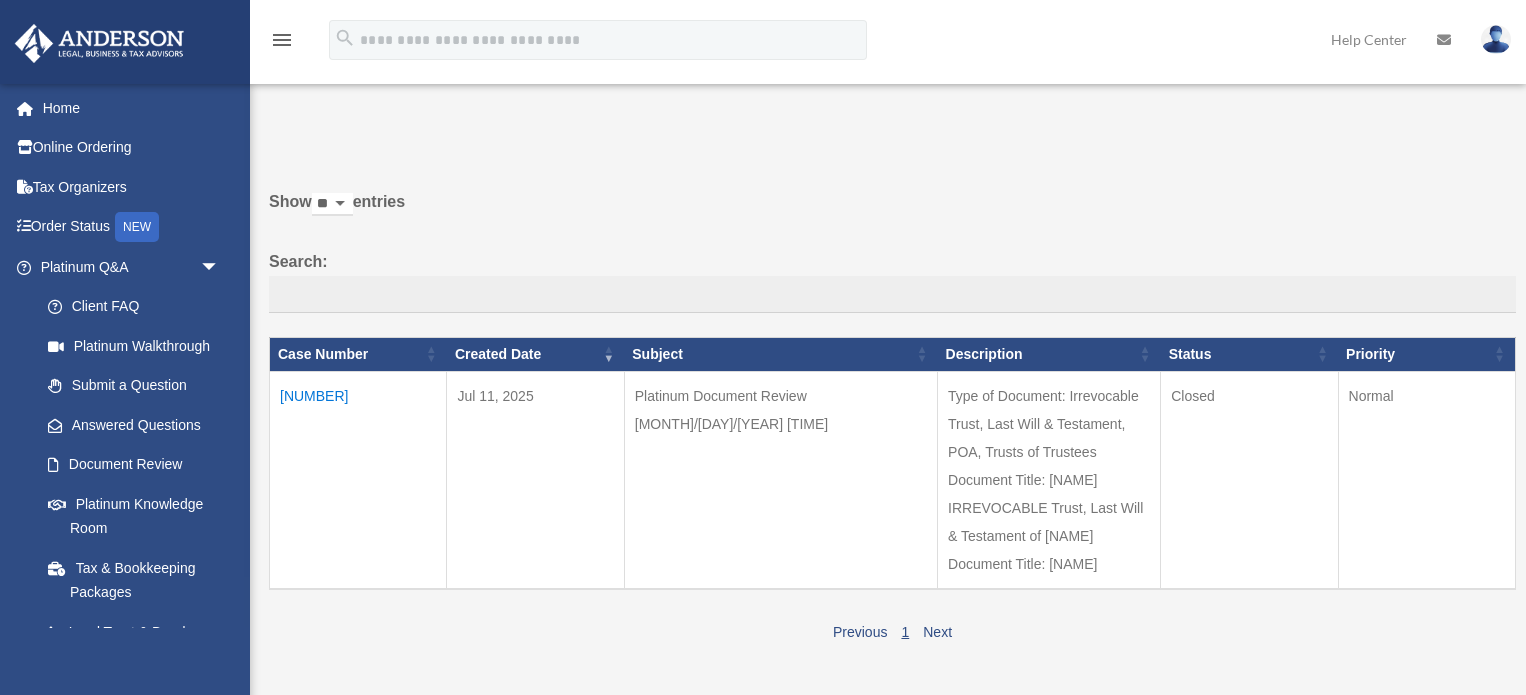 scroll, scrollTop: 0, scrollLeft: 0, axis: both 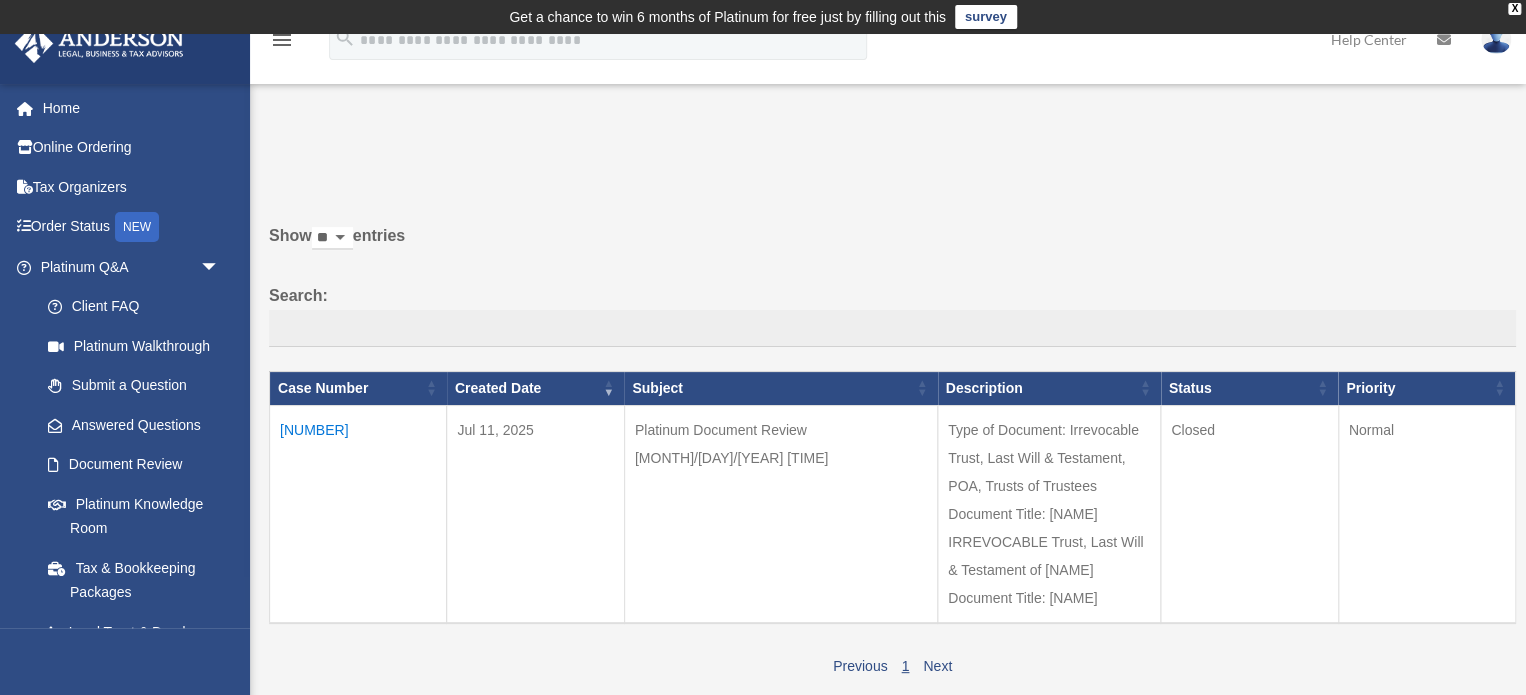 click on "[NUMBER]" at bounding box center [358, 514] 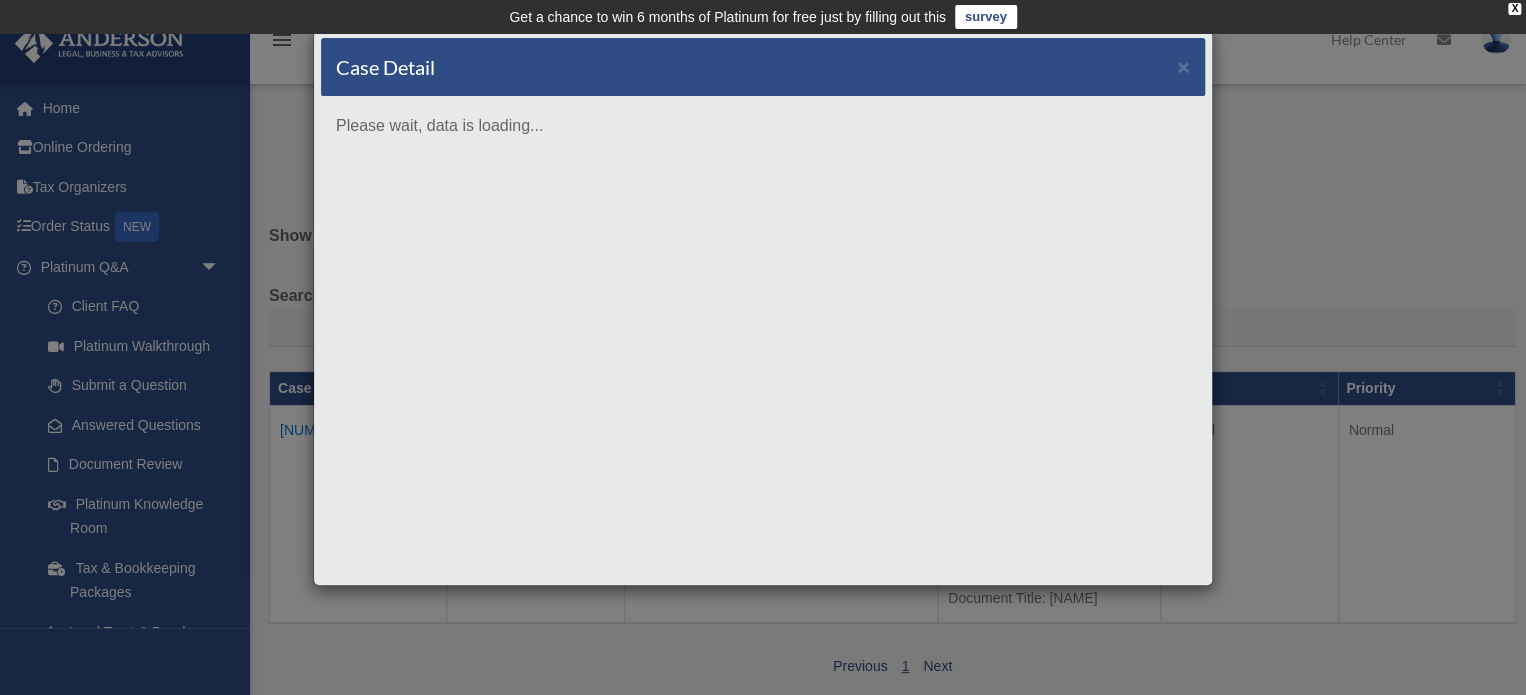 click on "X
Get a chance to win 6 months of Platinum for free just by filling out this
survey" at bounding box center [763, 584] 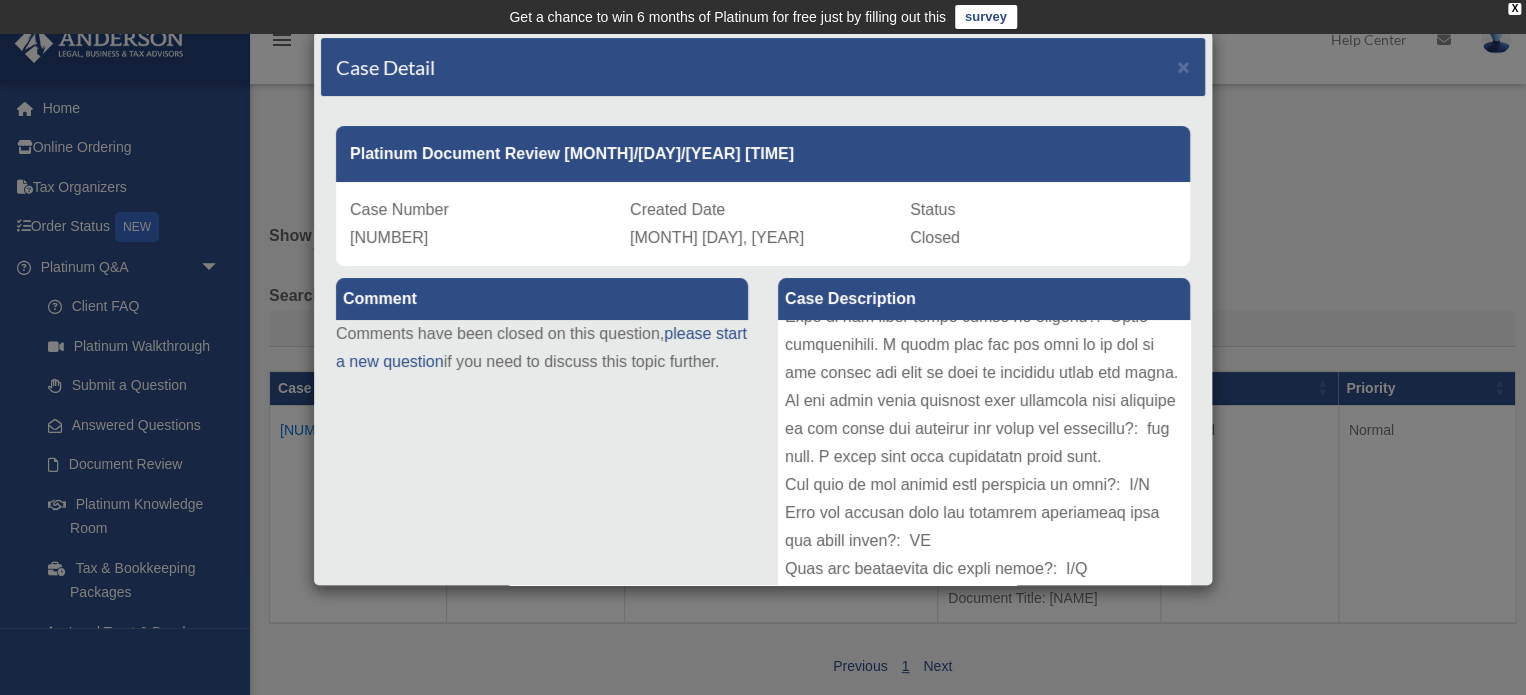 scroll, scrollTop: 1086, scrollLeft: 0, axis: vertical 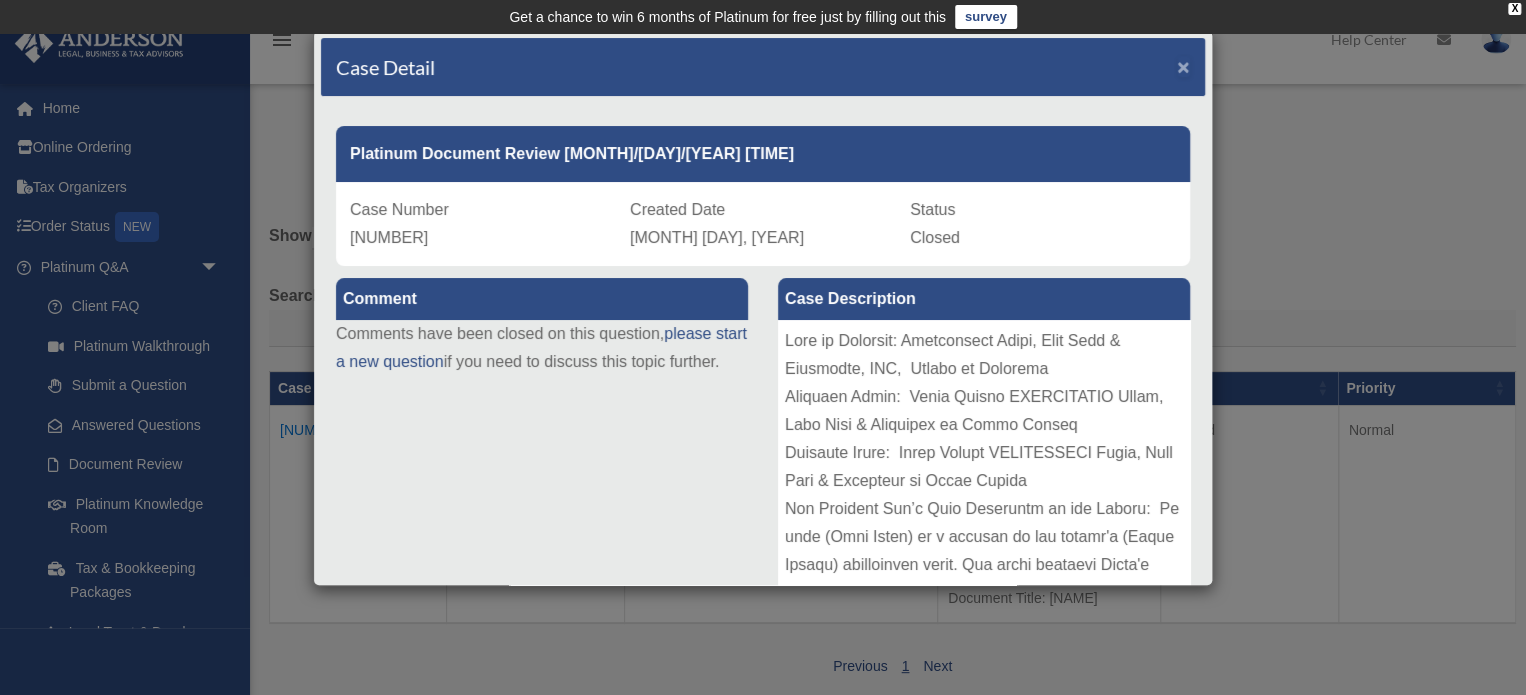 click on "×" at bounding box center (1183, 66) 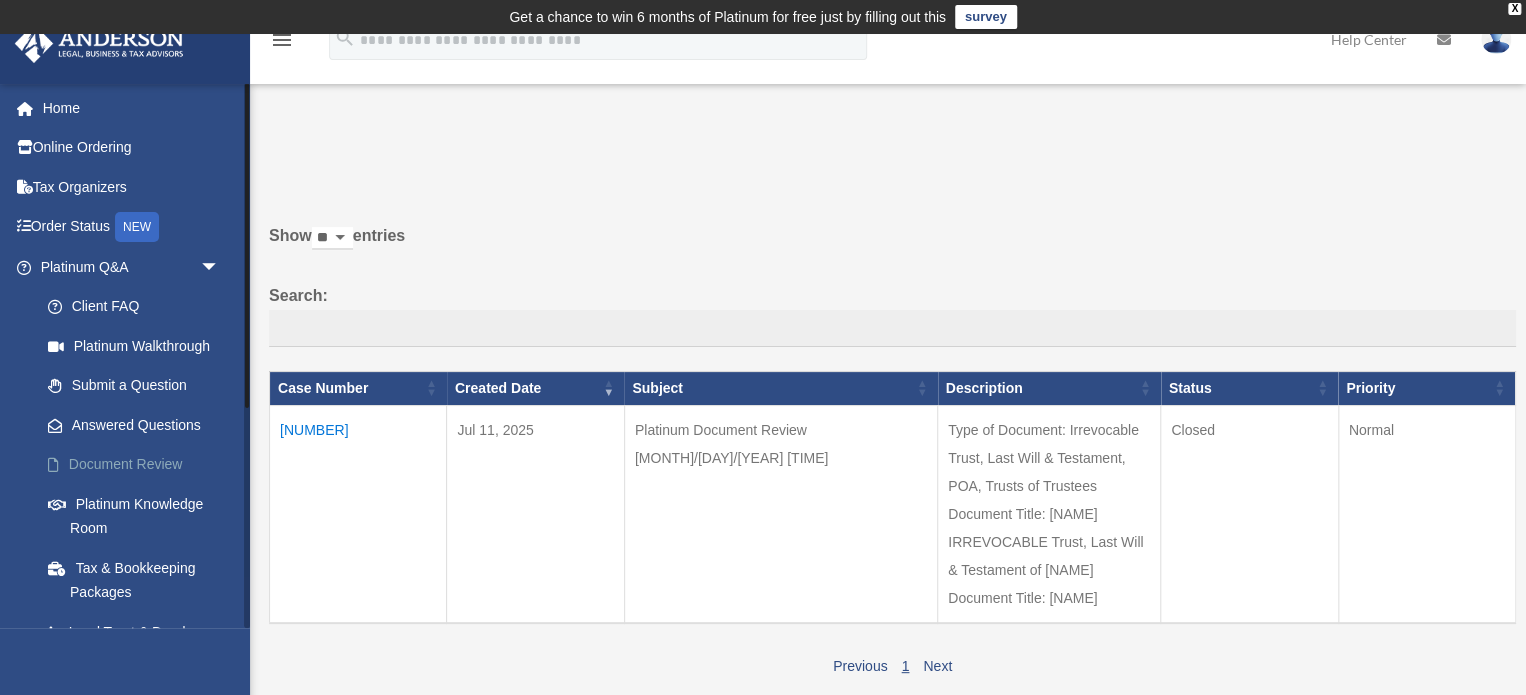 click on "Document Review" at bounding box center (139, 465) 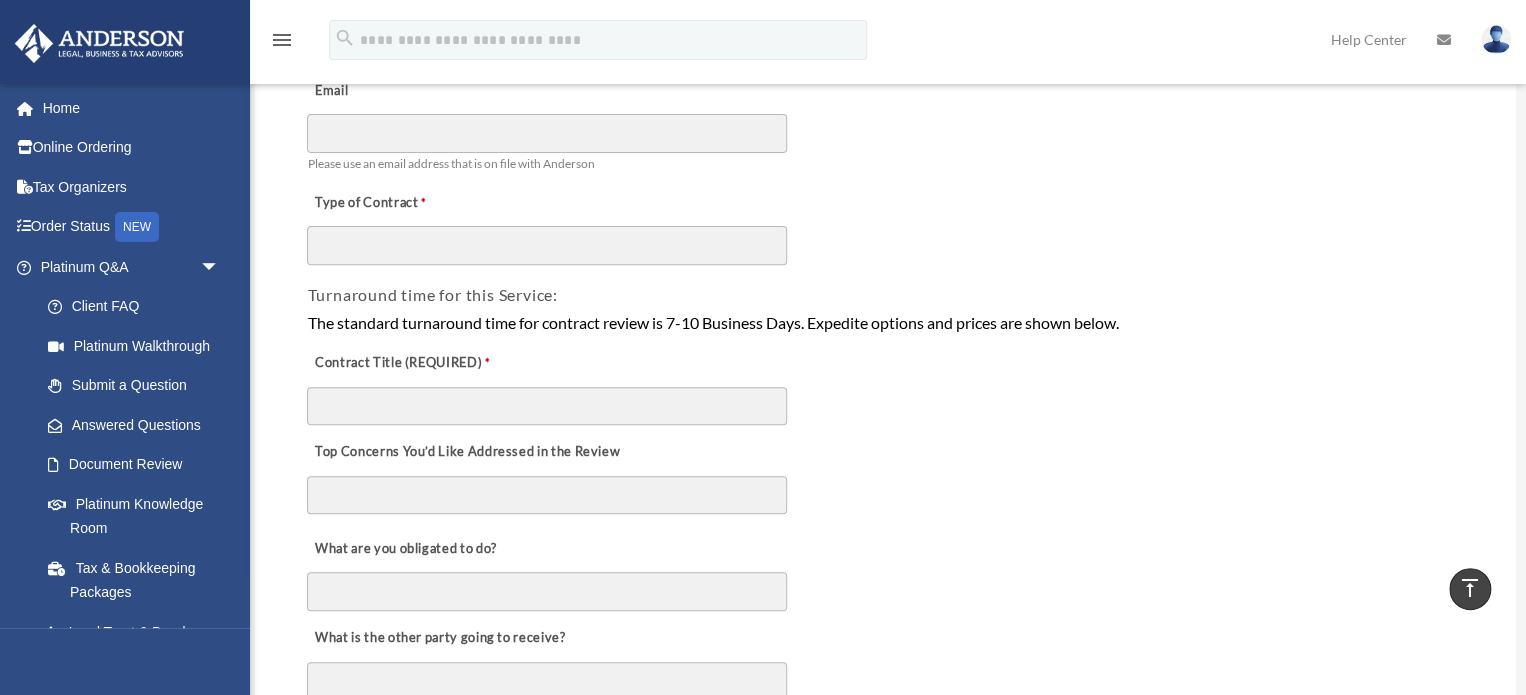 scroll, scrollTop: 0, scrollLeft: 0, axis: both 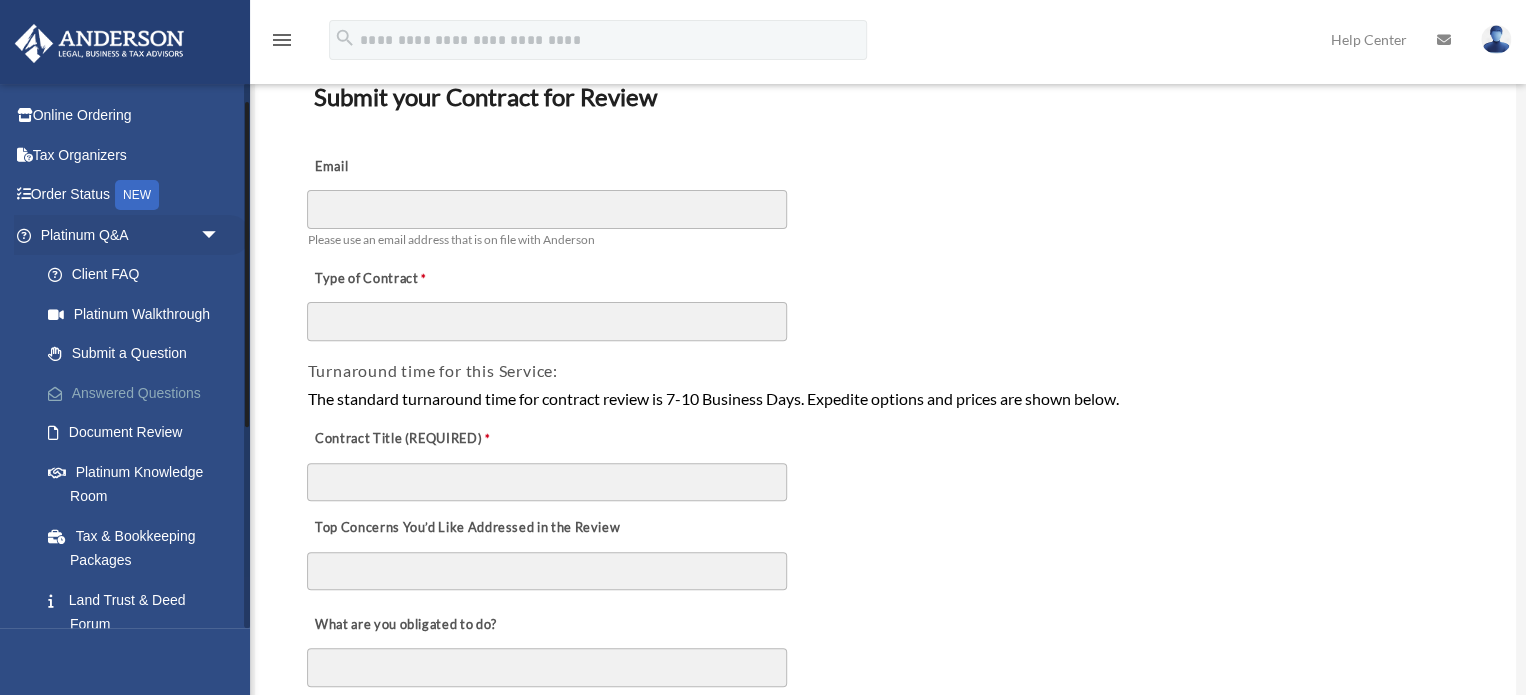 click on "Answered Questions" at bounding box center [139, 393] 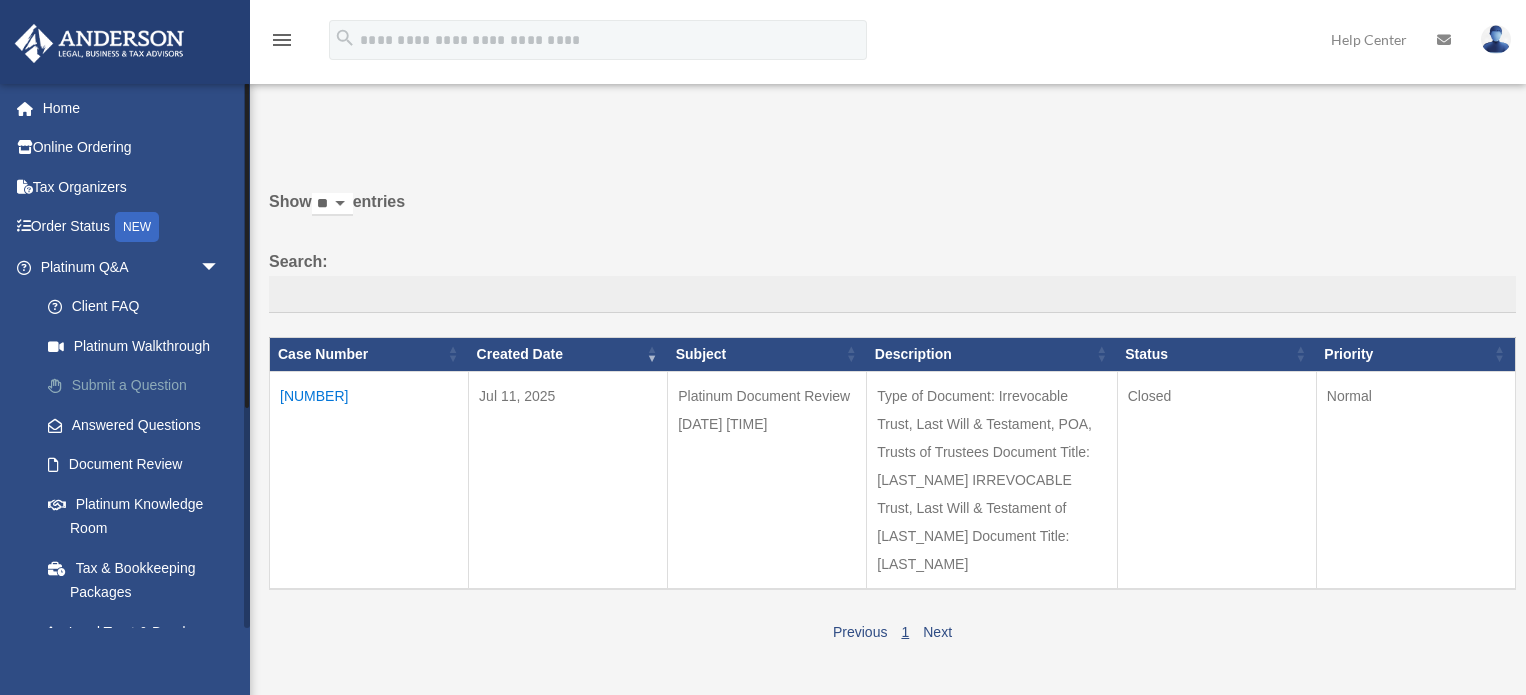 scroll, scrollTop: 0, scrollLeft: 0, axis: both 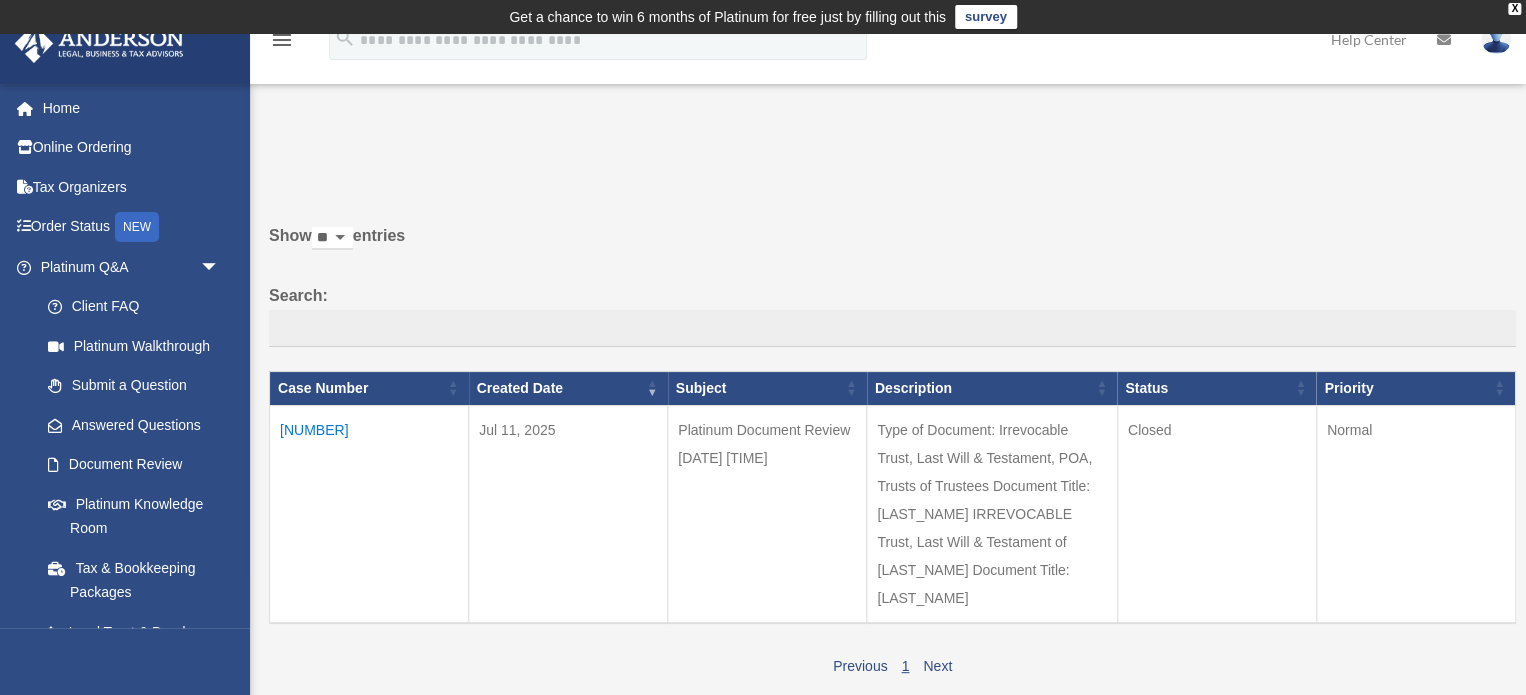 click on "[NUMBER]" at bounding box center (369, 514) 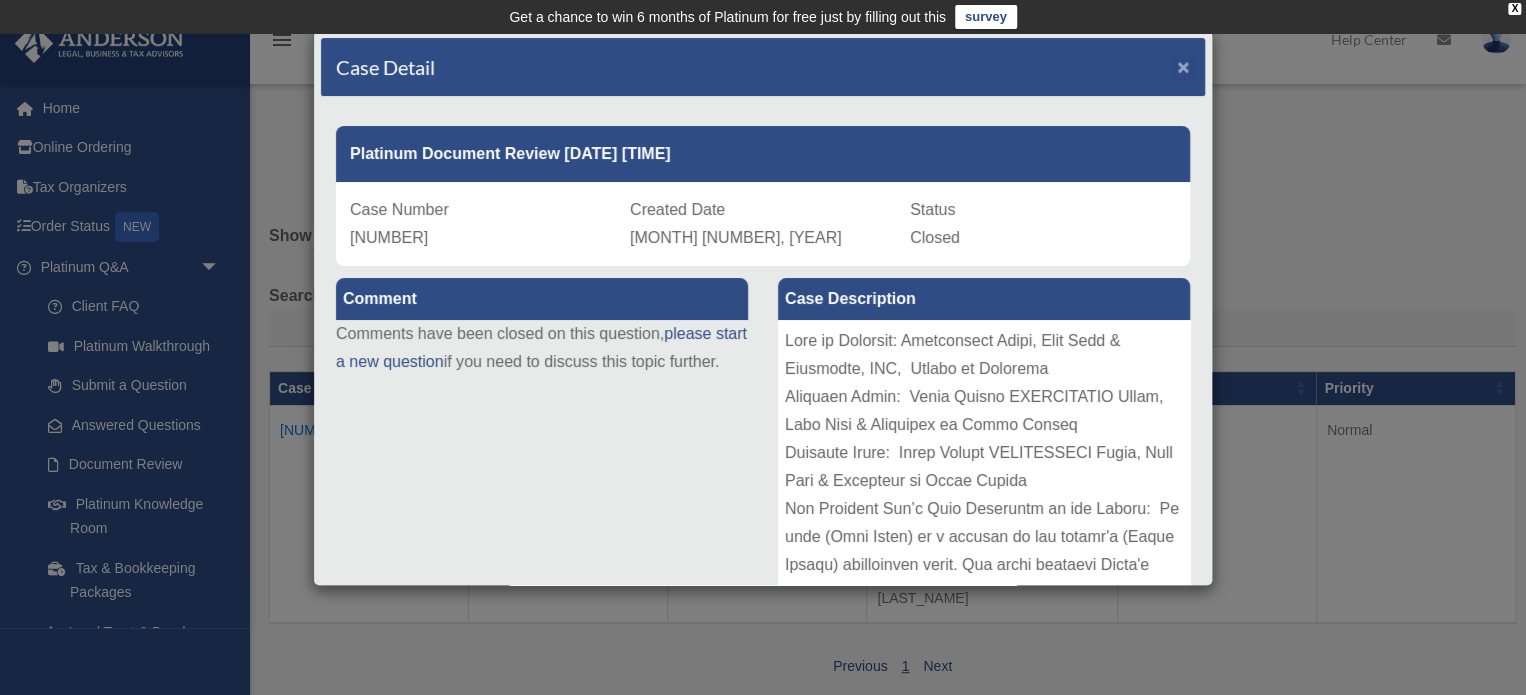 click on "×" at bounding box center [1183, 66] 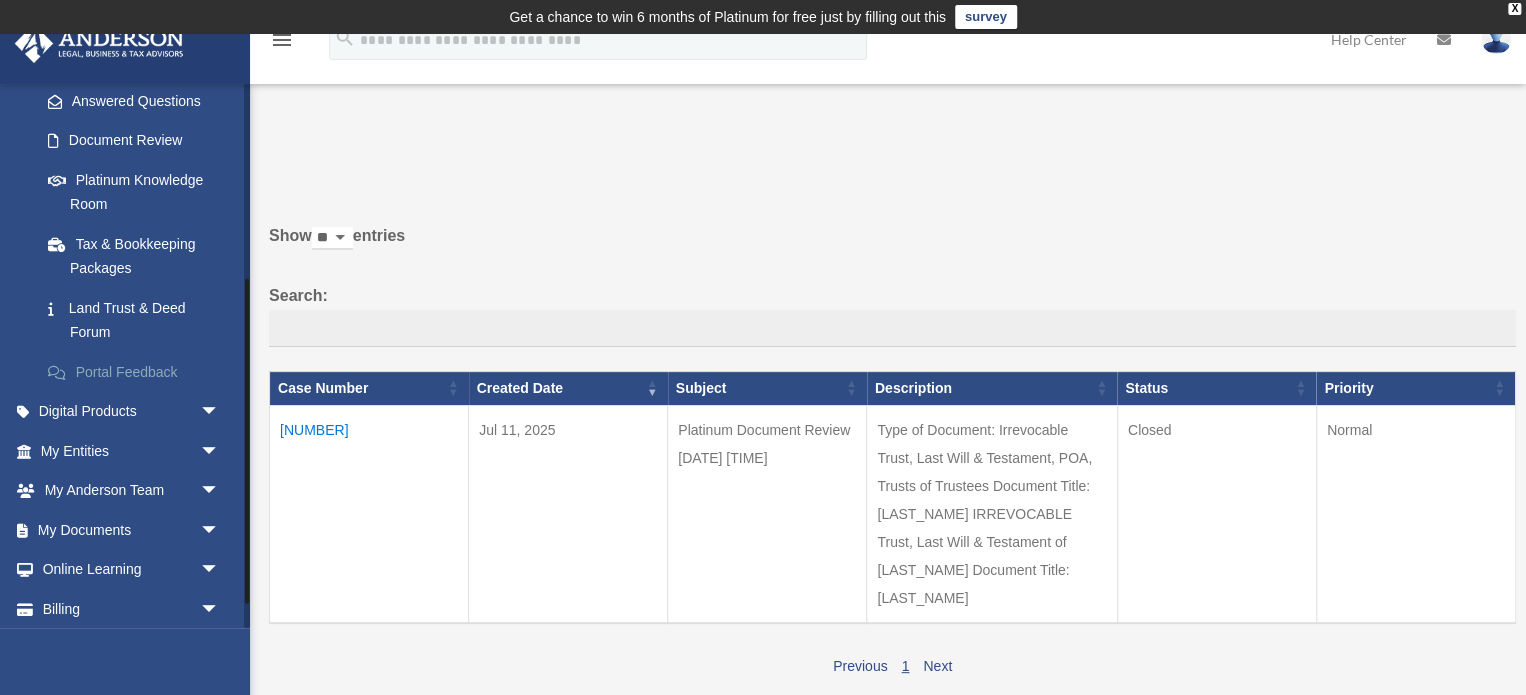 scroll, scrollTop: 369, scrollLeft: 0, axis: vertical 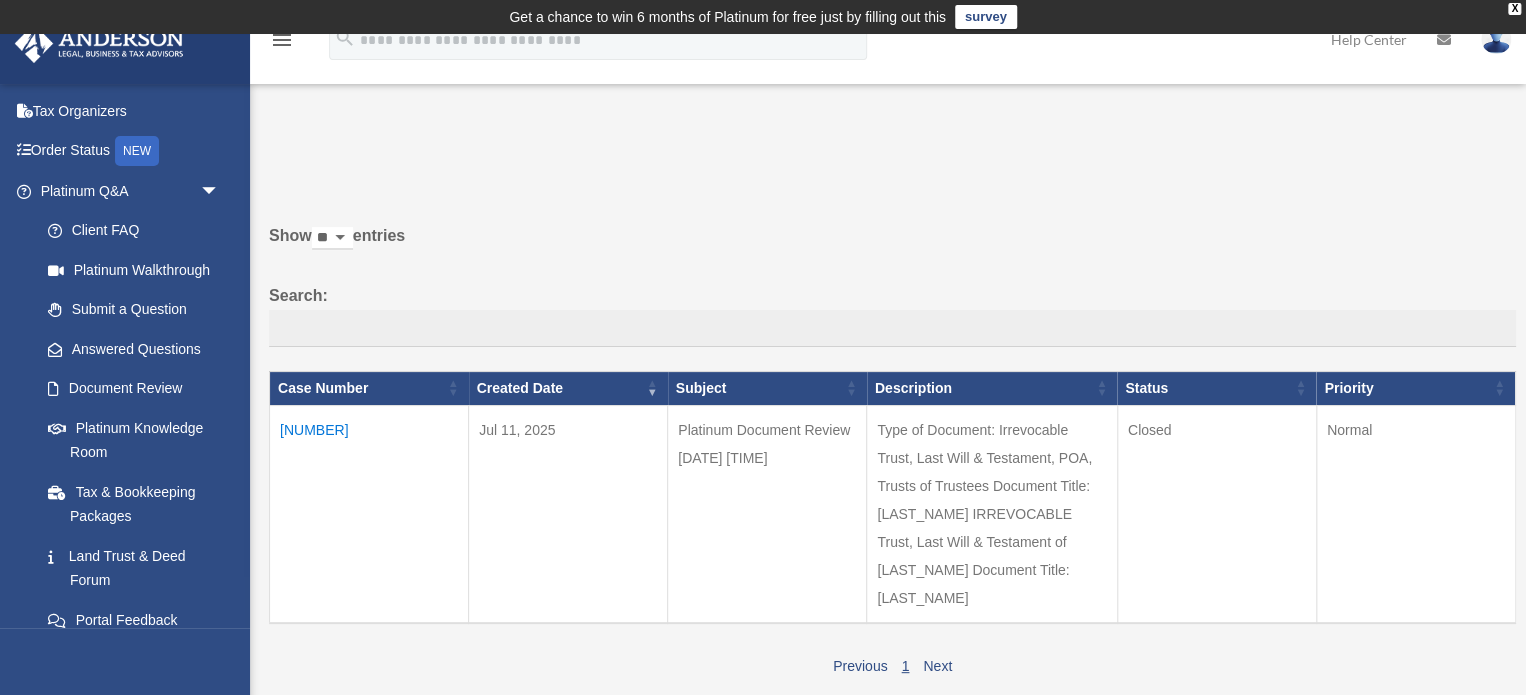 click on "Help Center" at bounding box center [1369, 39] 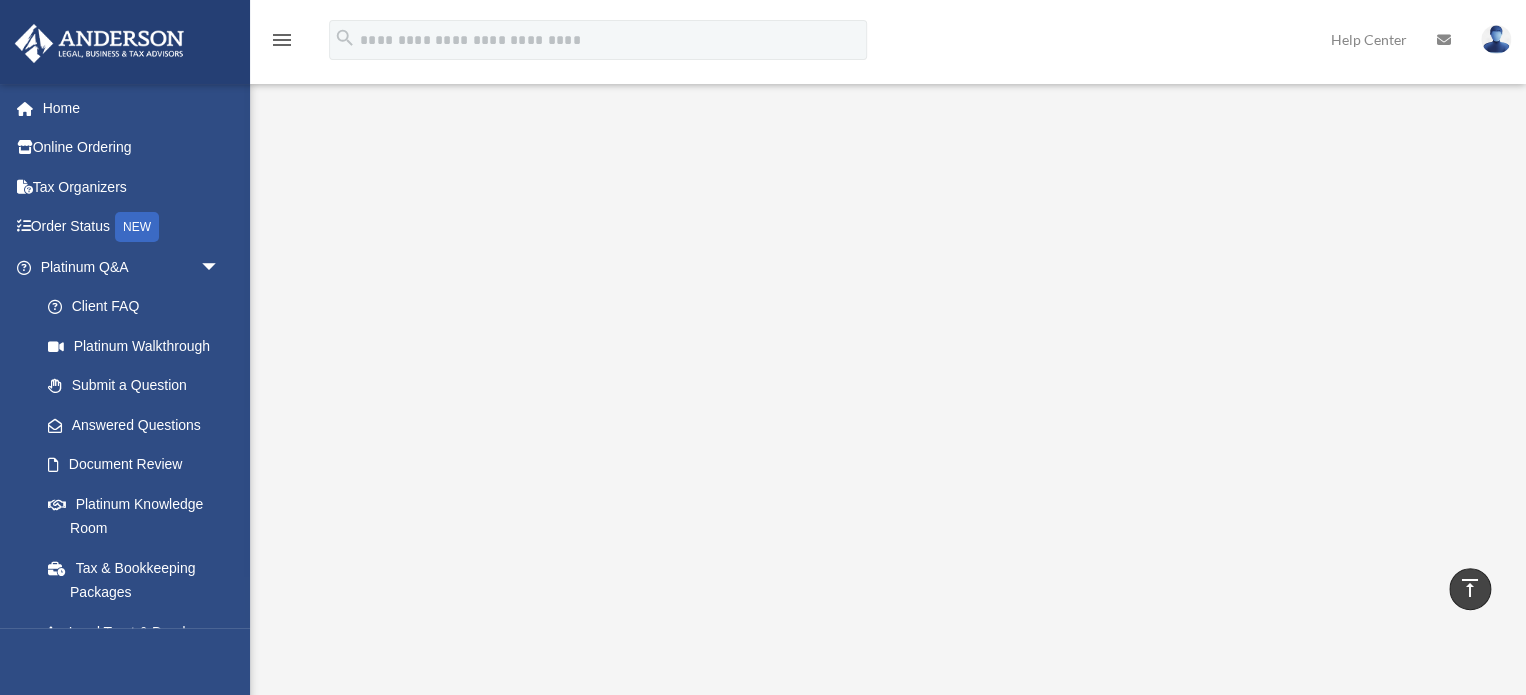 scroll, scrollTop: 0, scrollLeft: 0, axis: both 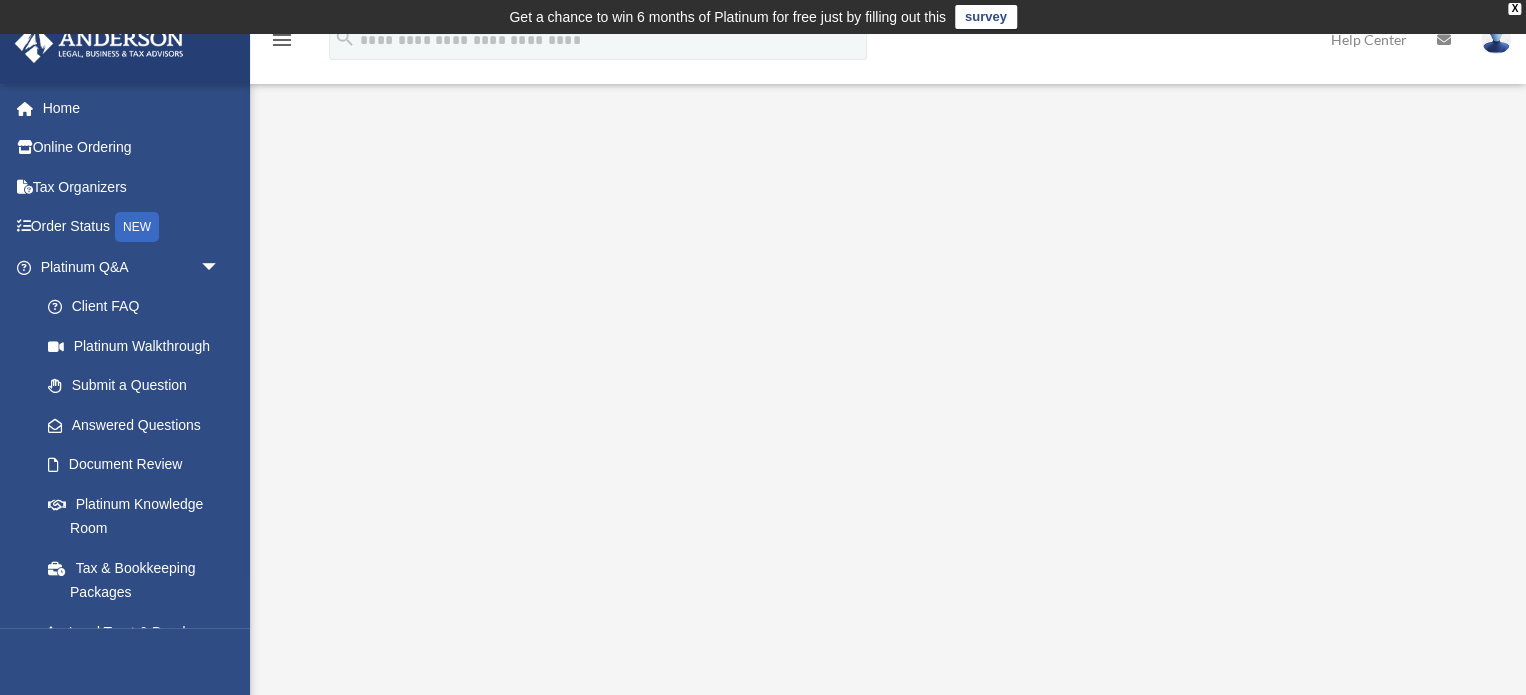 click at bounding box center [1444, 40] 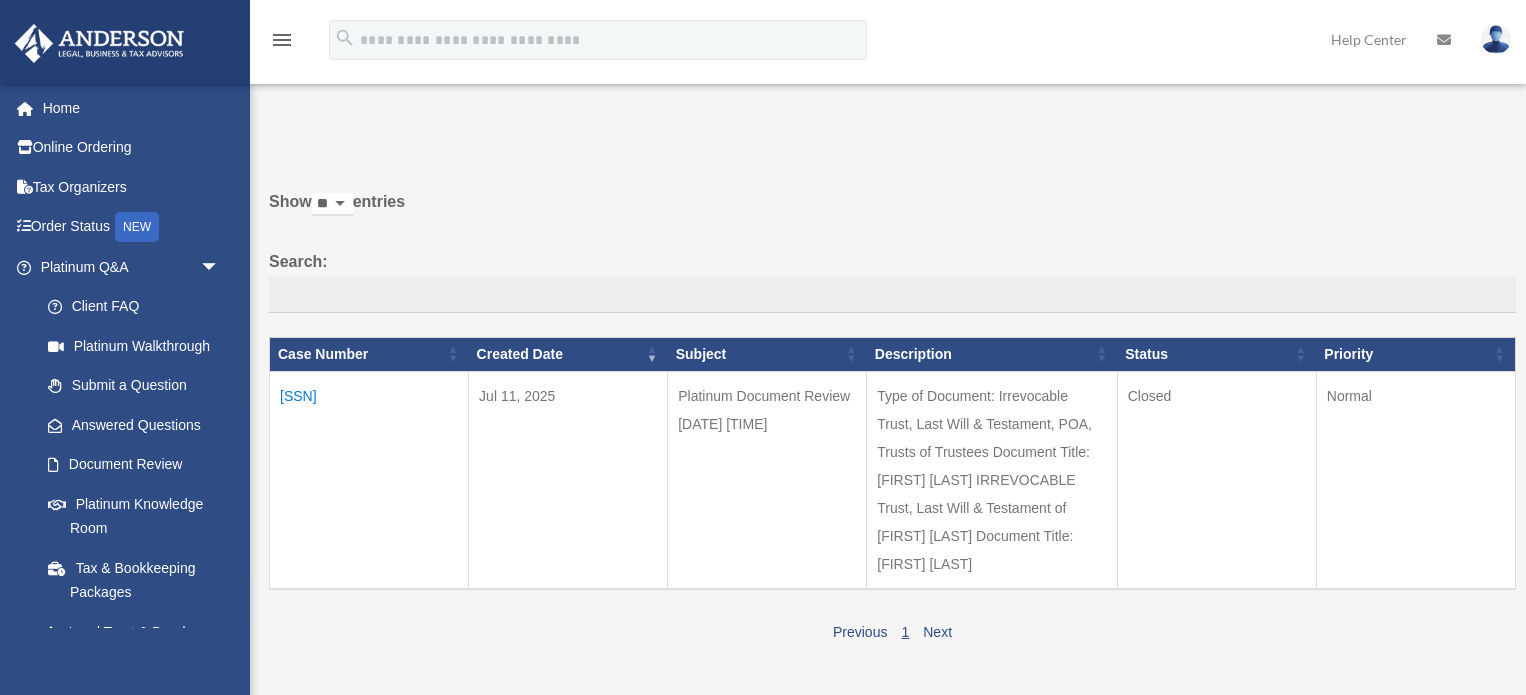 scroll, scrollTop: 0, scrollLeft: 0, axis: both 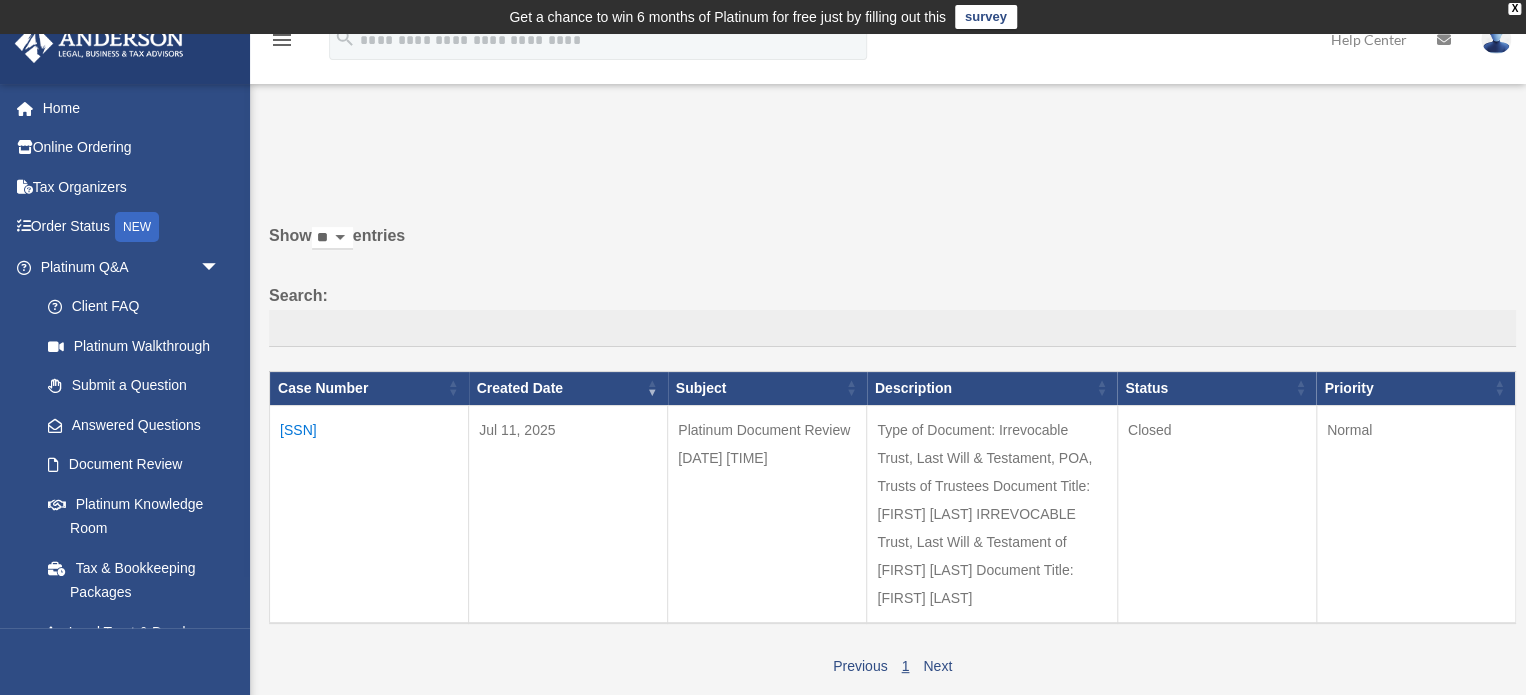 click on "** ** ** ***" at bounding box center (332, 238) 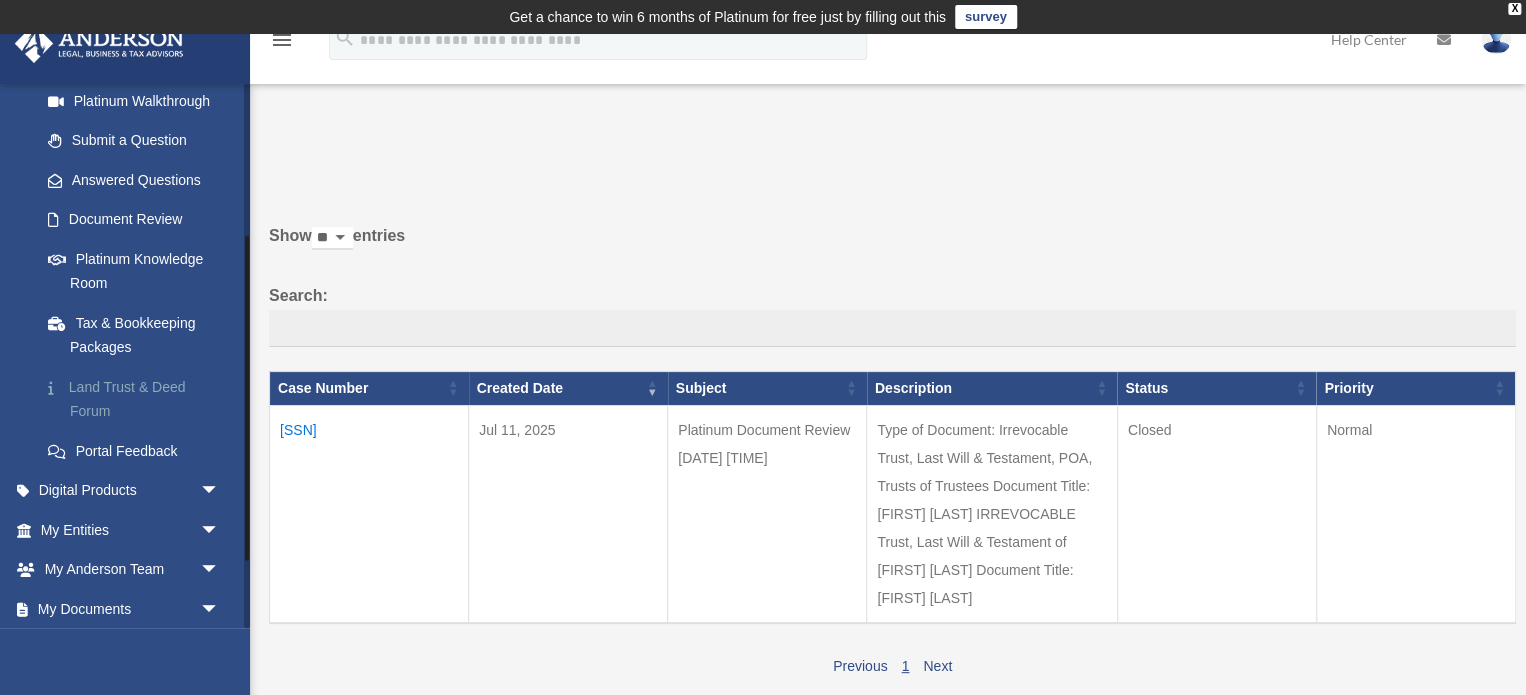 scroll, scrollTop: 256, scrollLeft: 0, axis: vertical 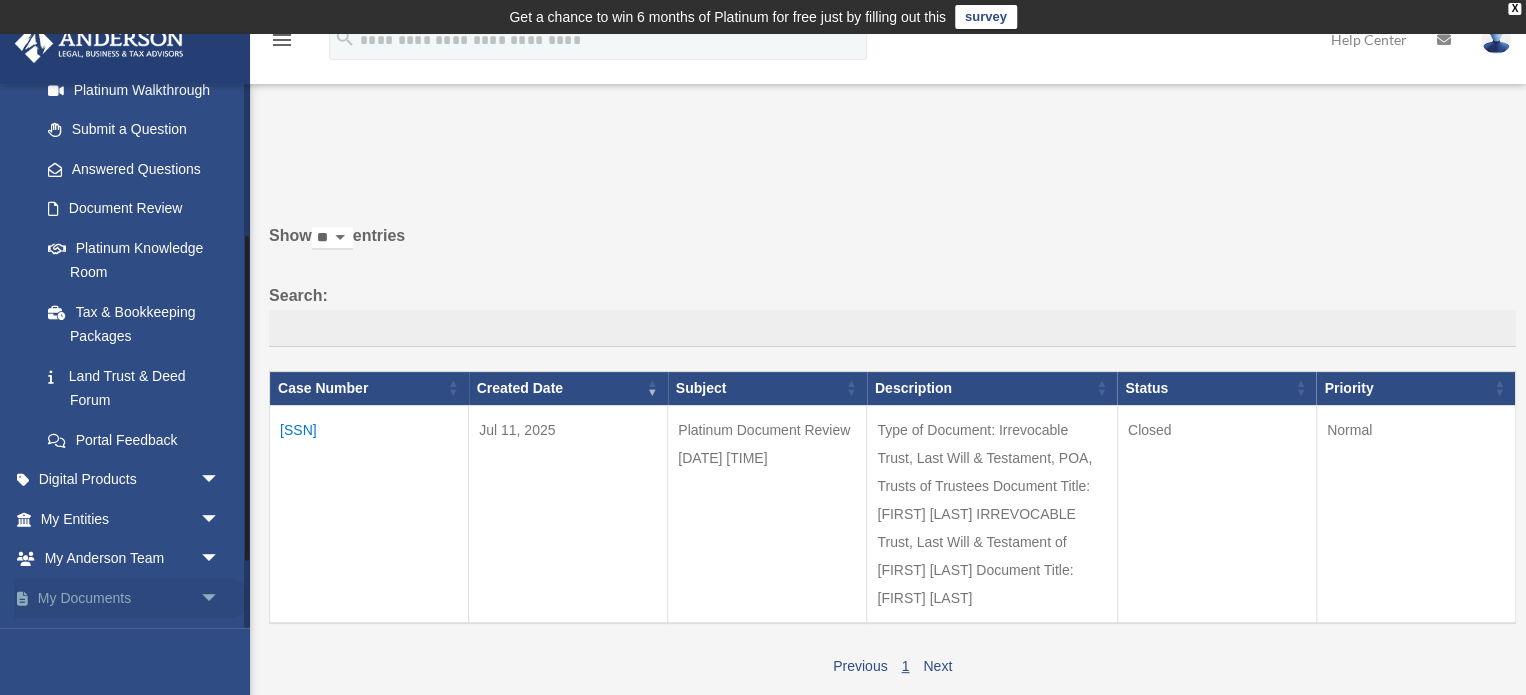 click on "My Documents arrow_drop_down" at bounding box center (132, 598) 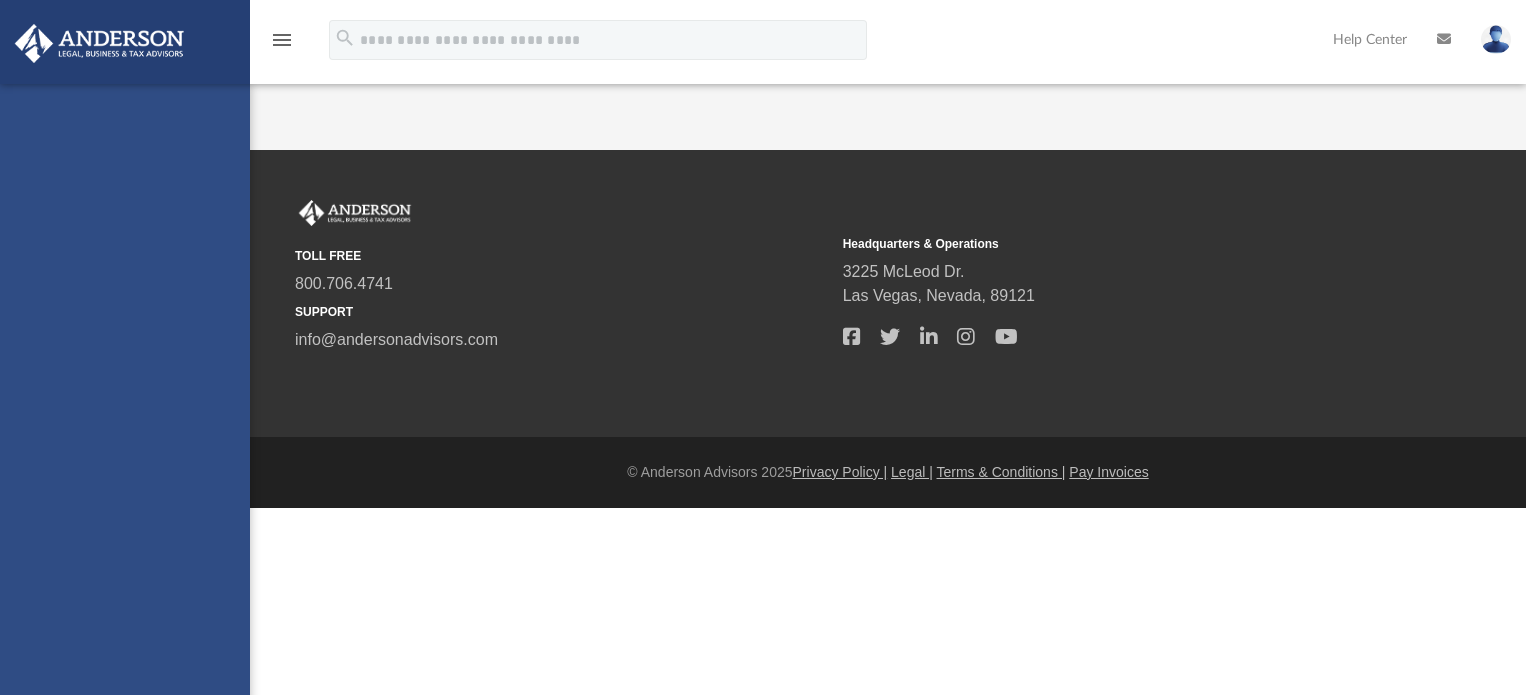 scroll, scrollTop: 0, scrollLeft: 0, axis: both 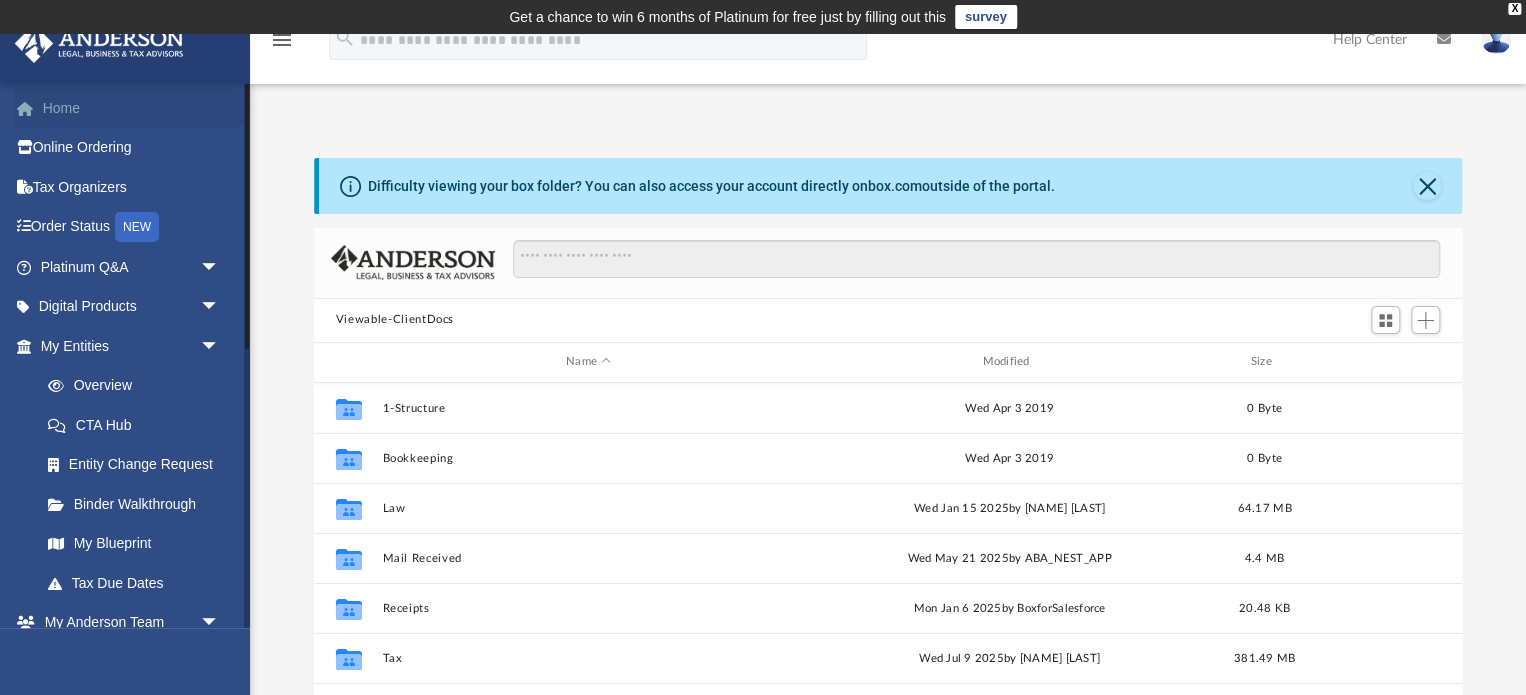 click on "Home" at bounding box center (132, 108) 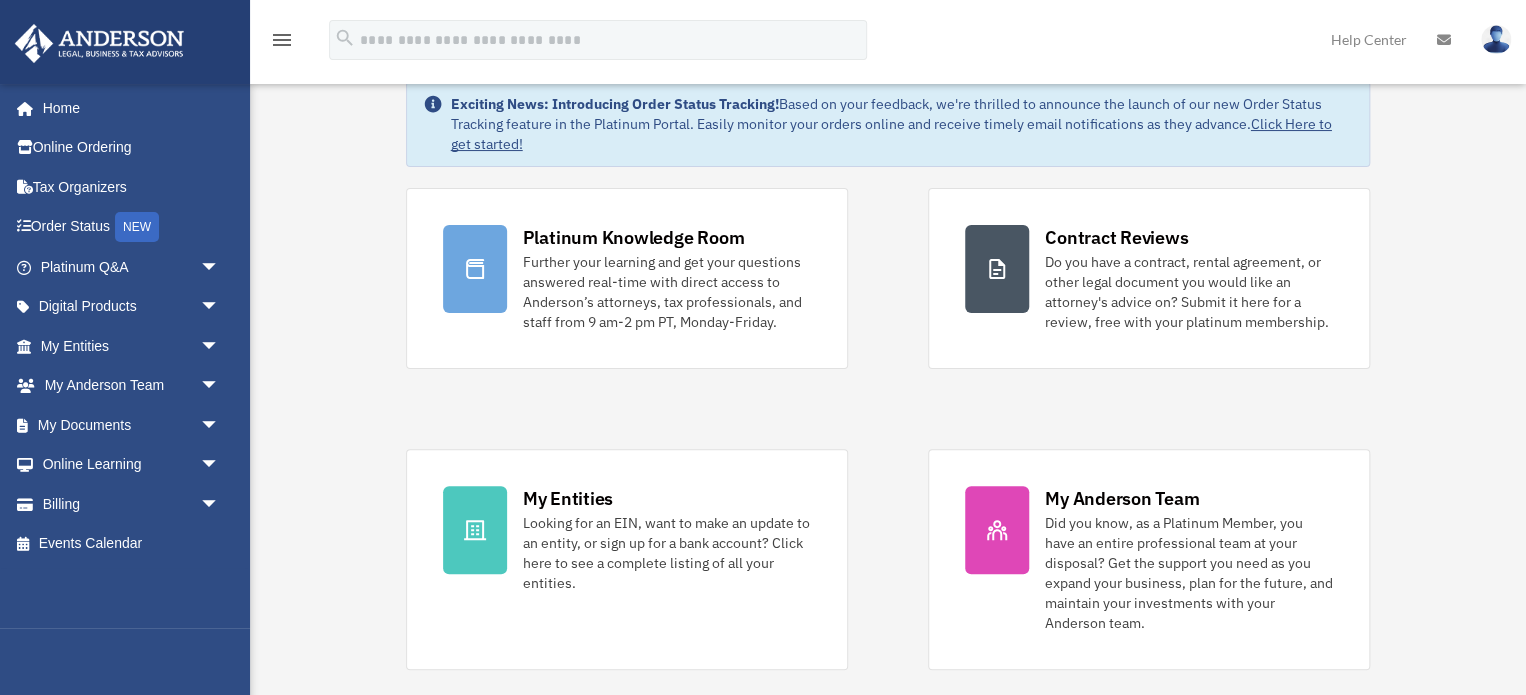 scroll, scrollTop: 86, scrollLeft: 0, axis: vertical 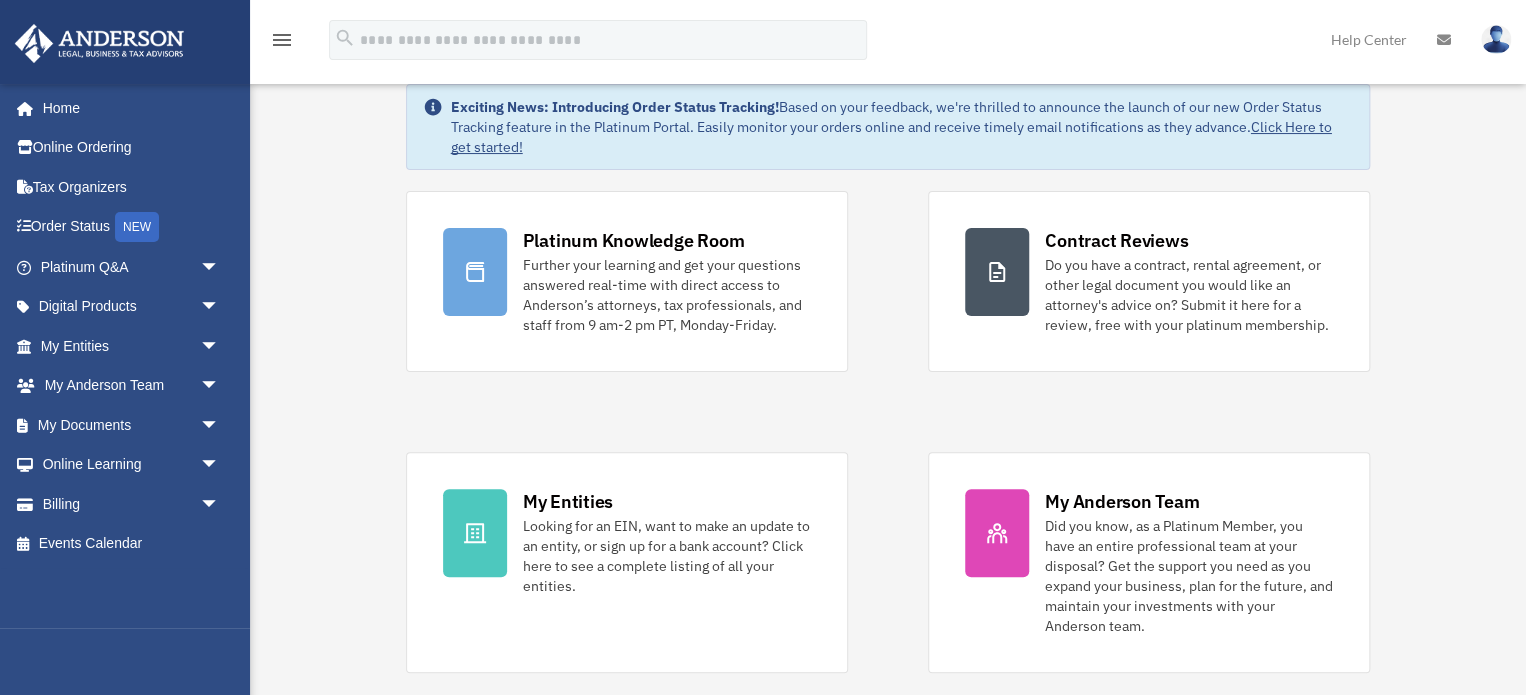 click at bounding box center (1444, 40) 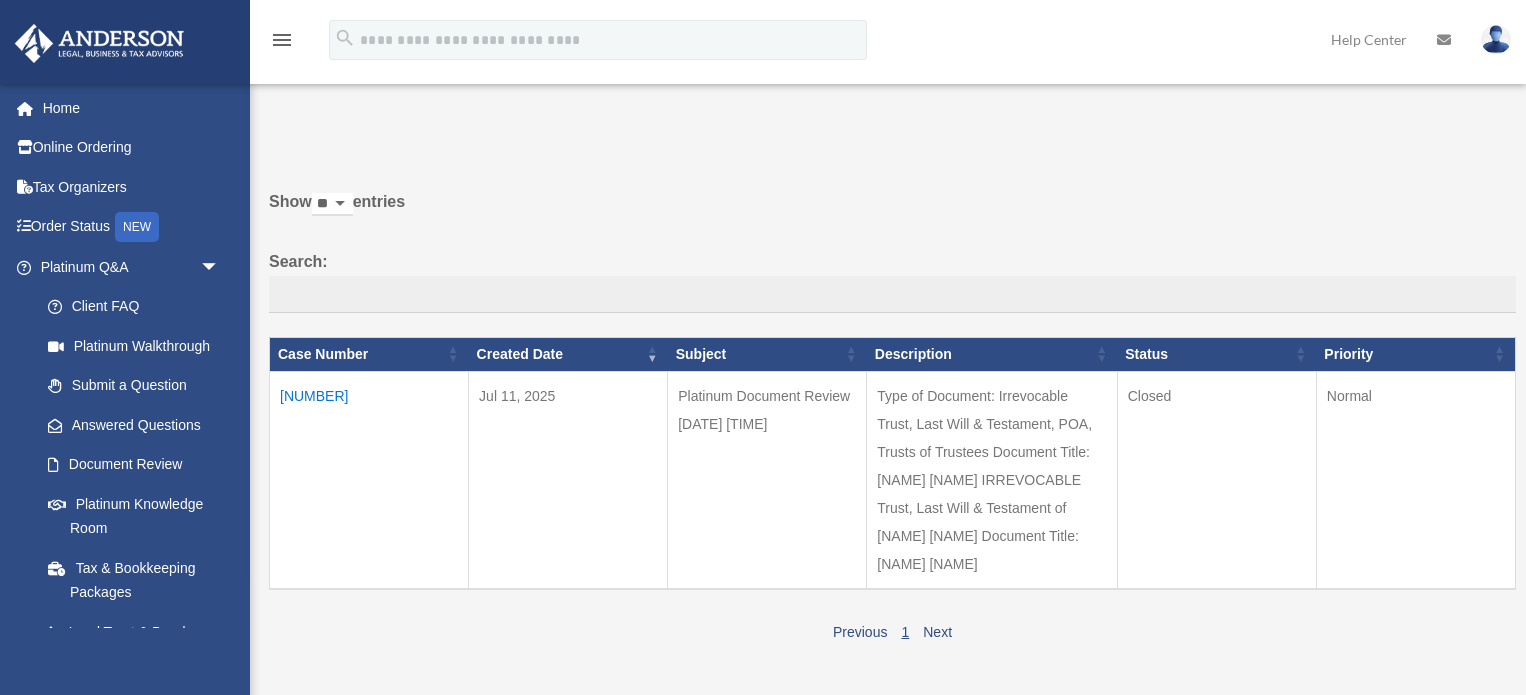scroll, scrollTop: 0, scrollLeft: 0, axis: both 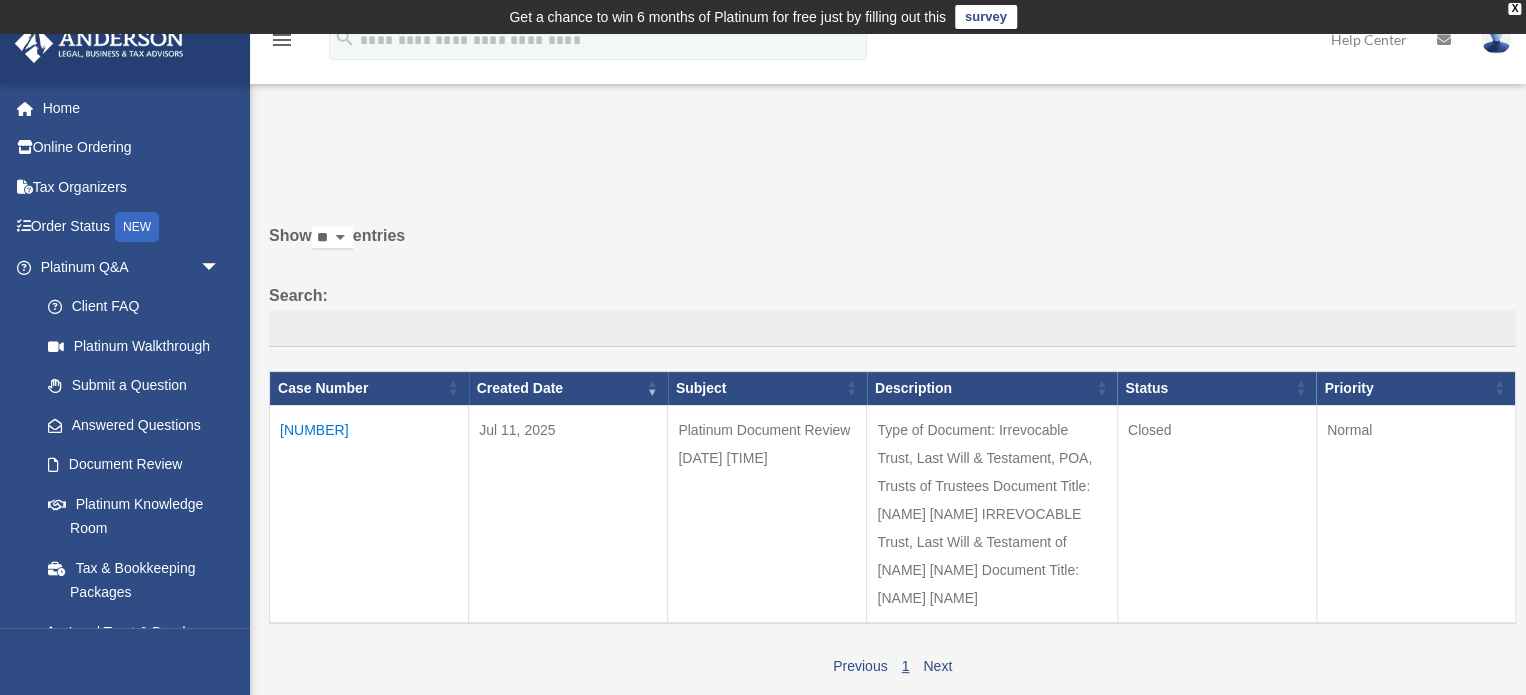 click at bounding box center [1496, 39] 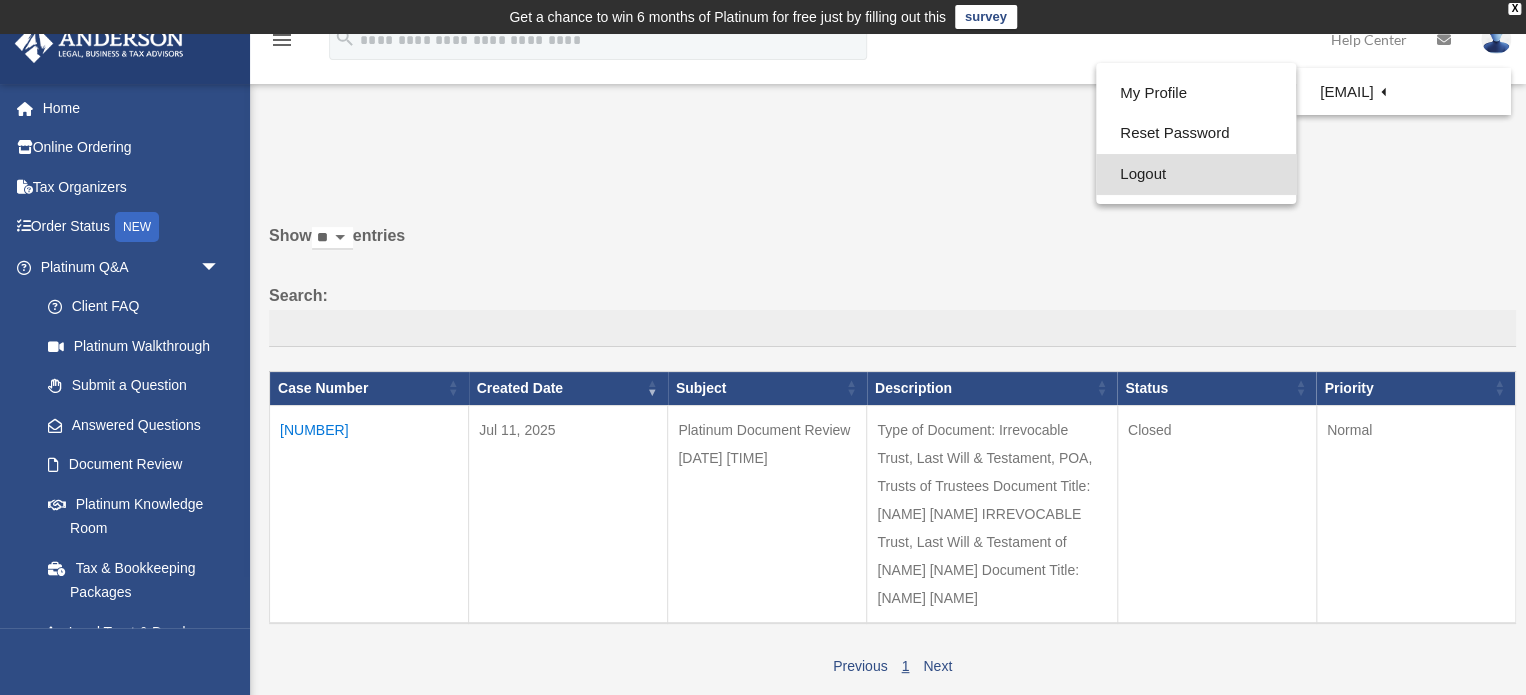 click on "Logout" at bounding box center (1196, 174) 